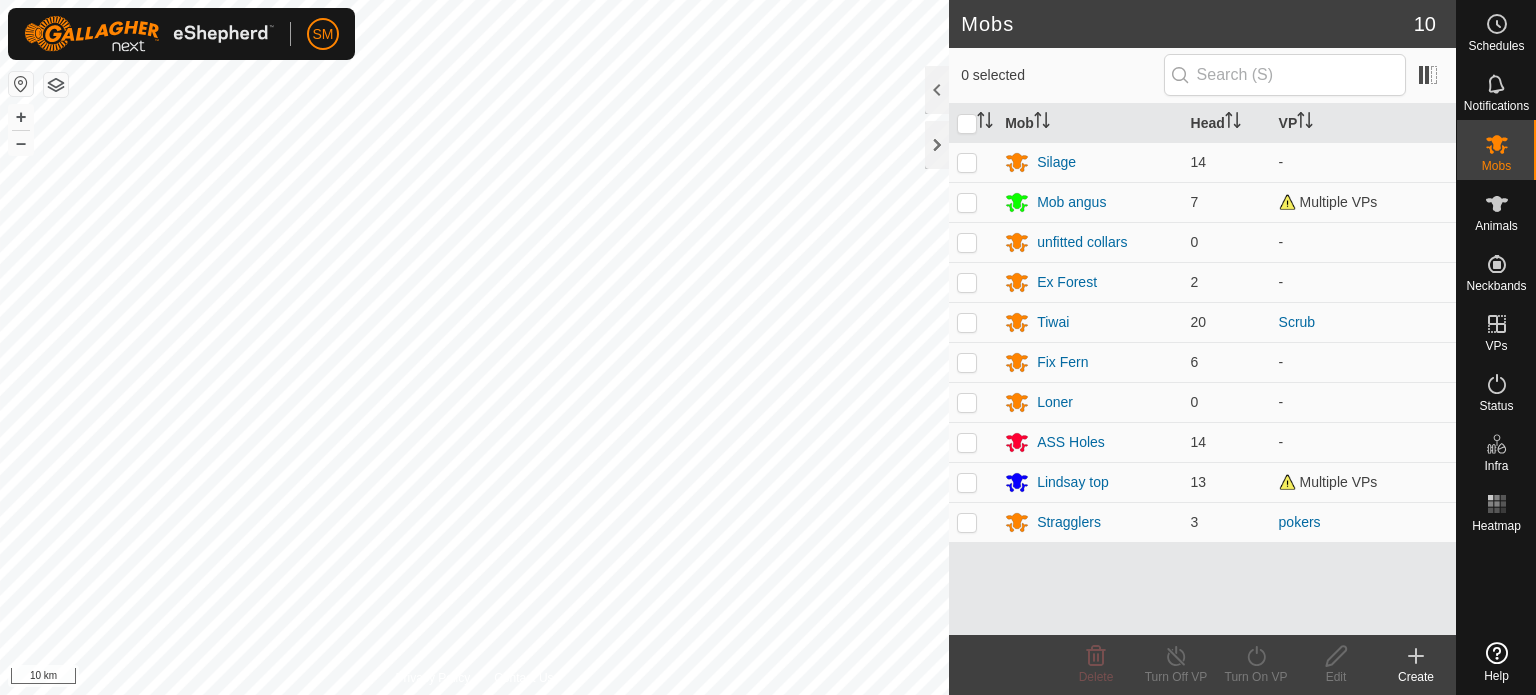 scroll, scrollTop: 0, scrollLeft: 0, axis: both 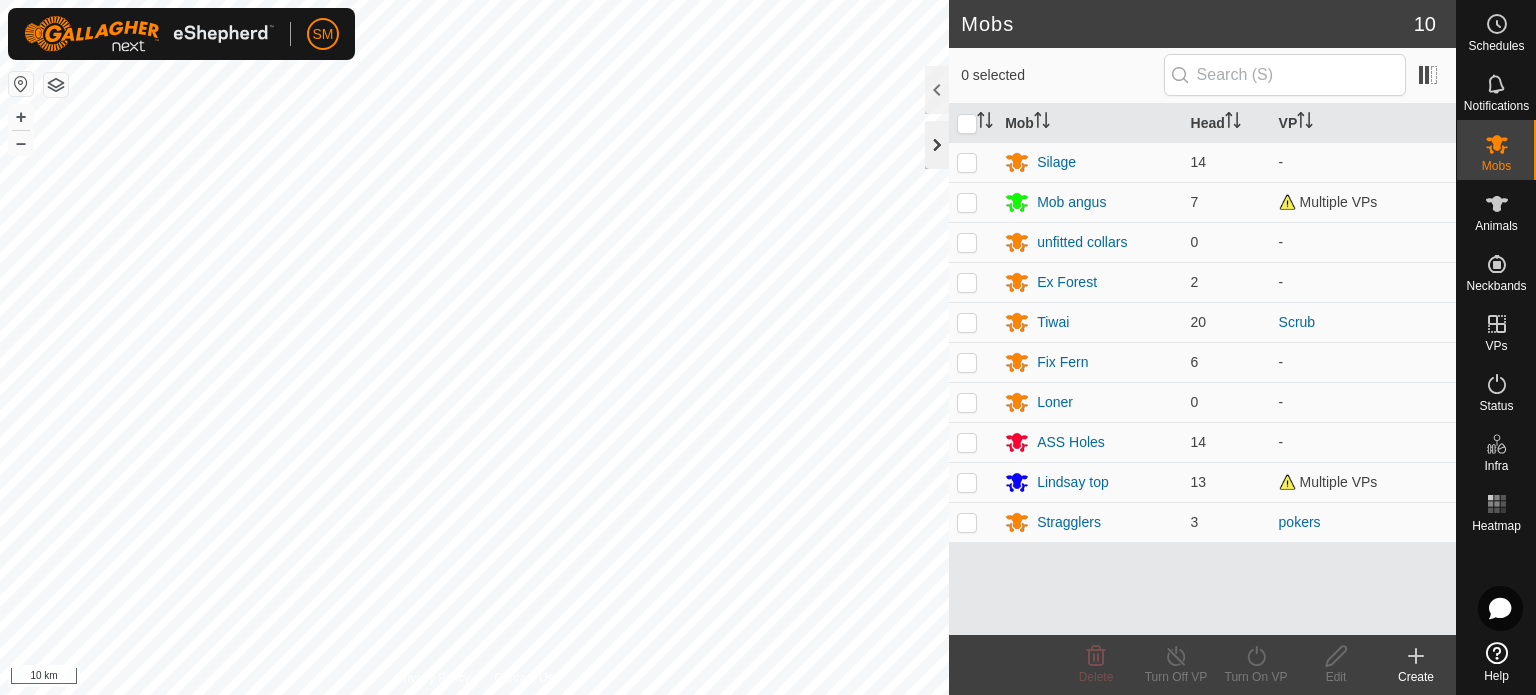 click 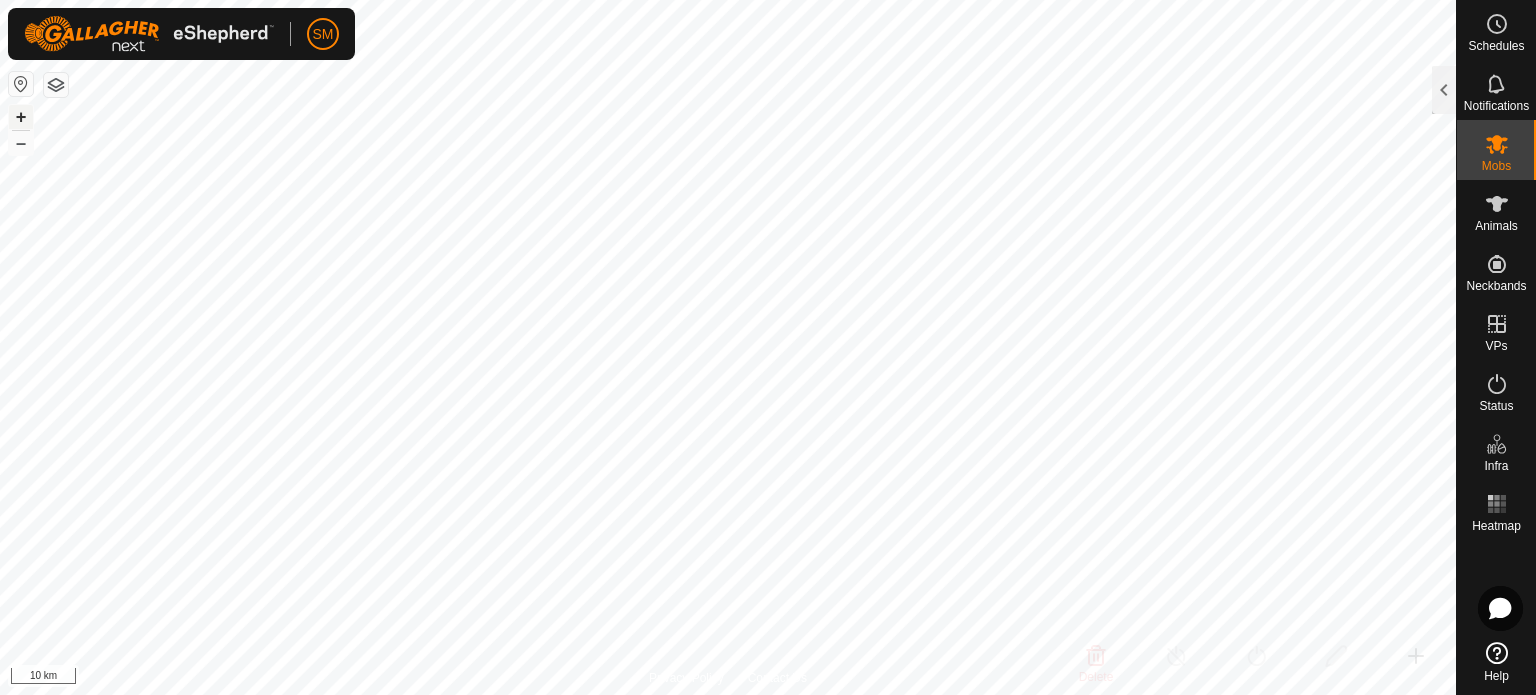 click on "+" at bounding box center (21, 117) 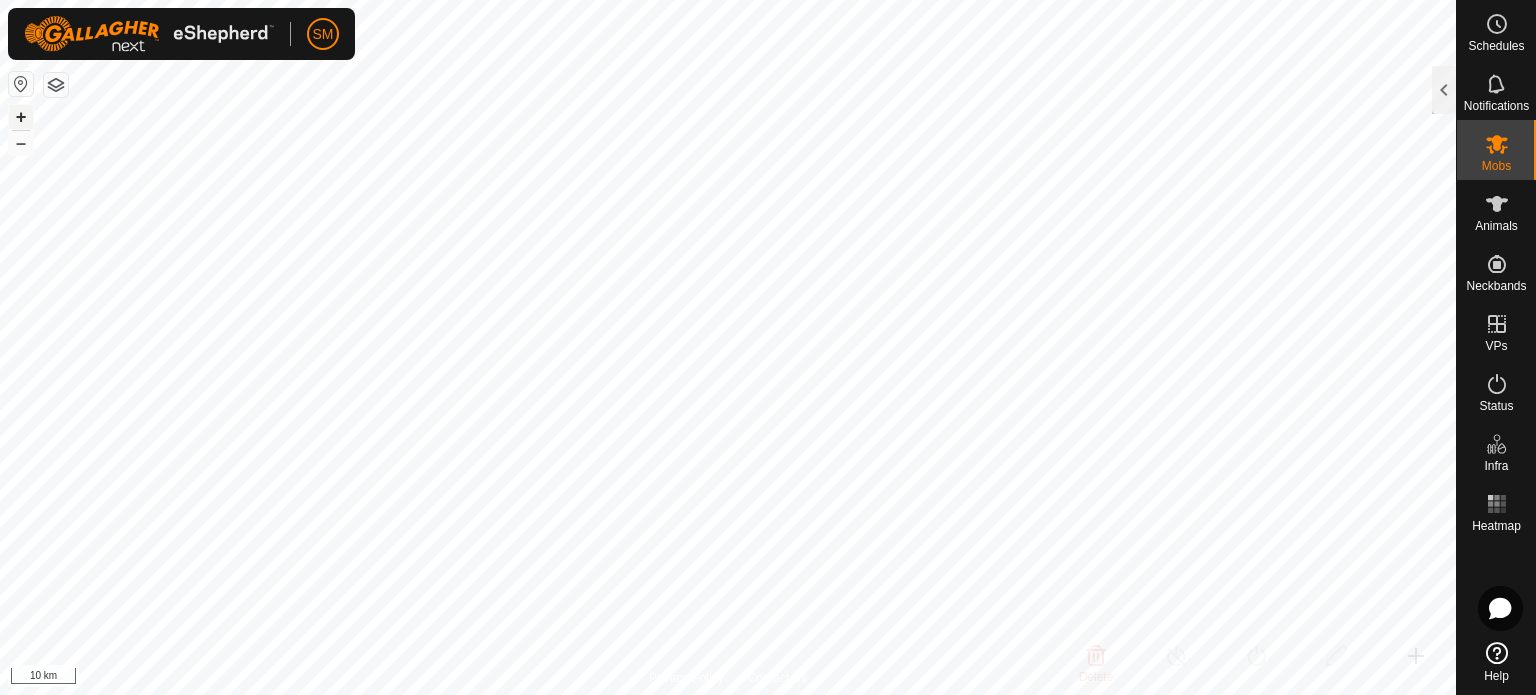click on "+" at bounding box center (21, 117) 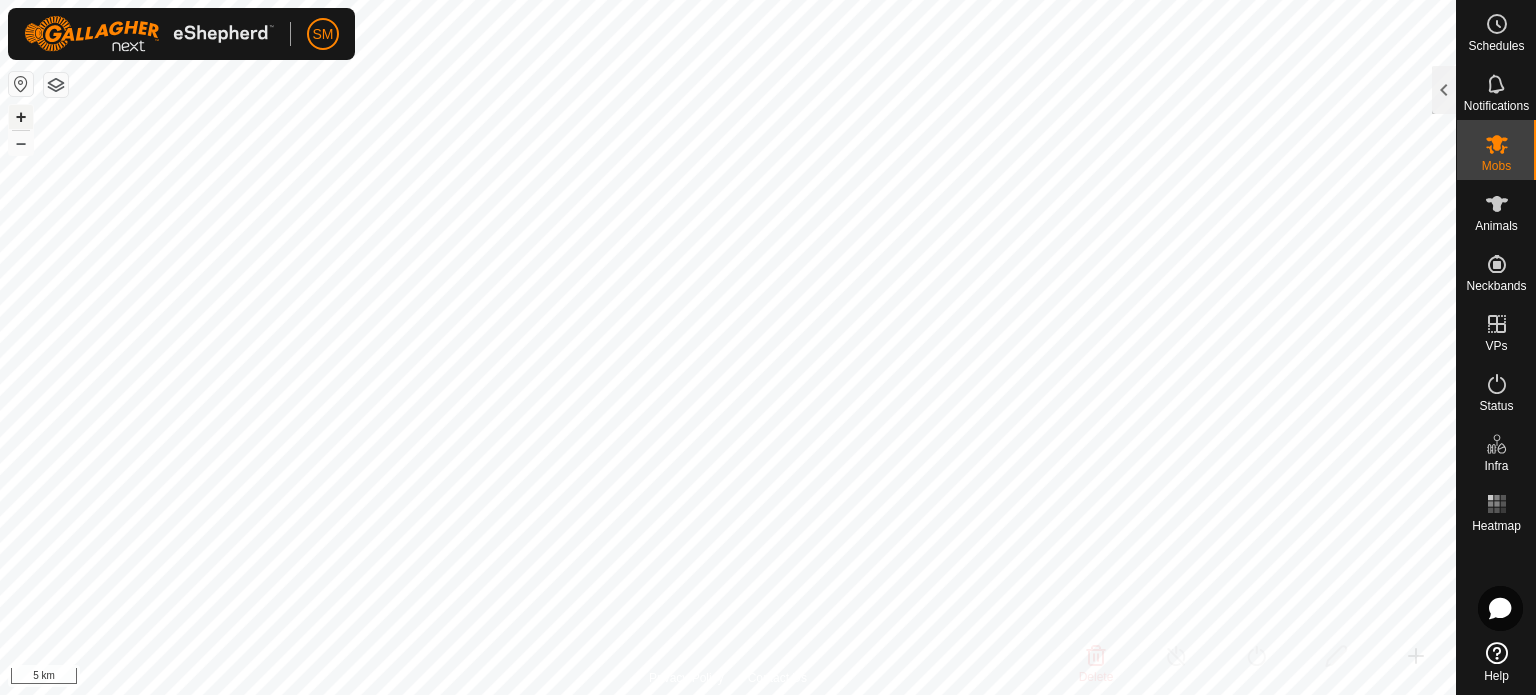 click on "+" at bounding box center (21, 117) 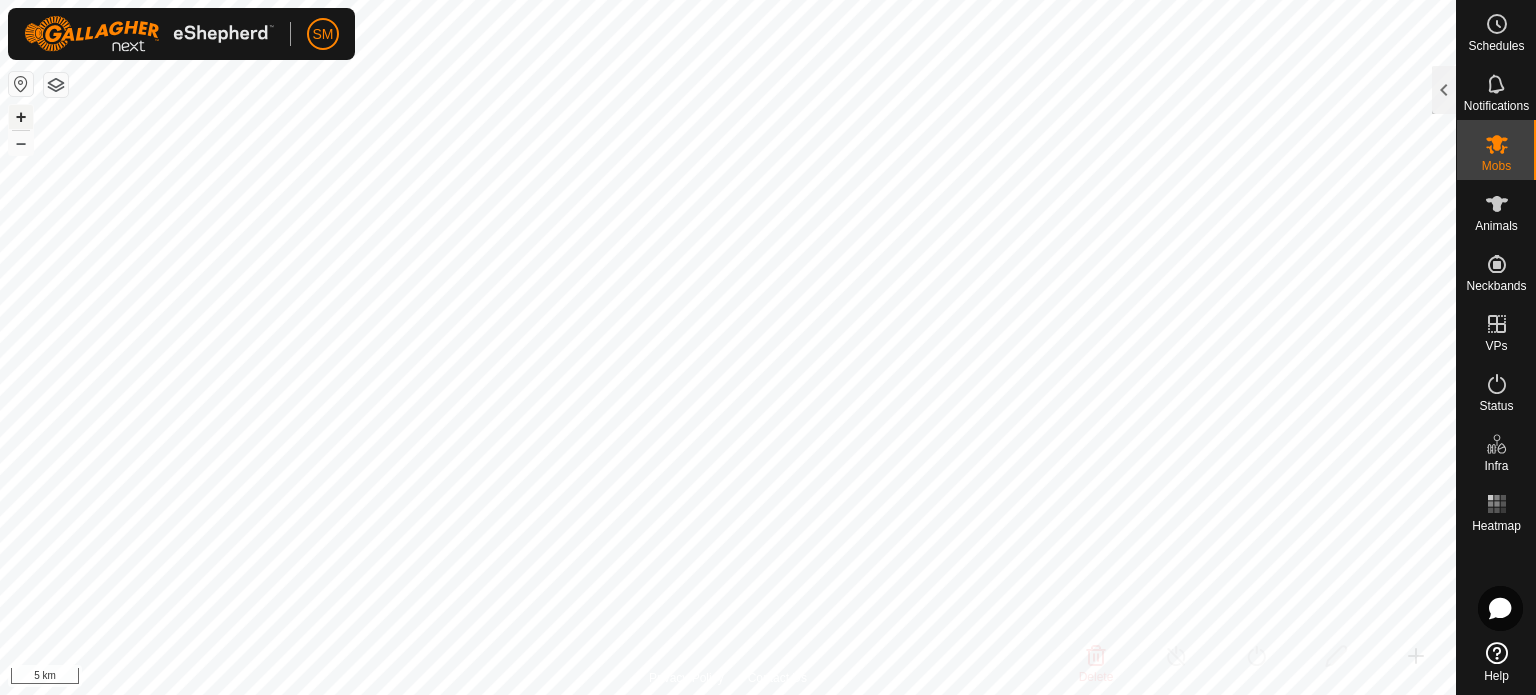 click on "+" at bounding box center (21, 117) 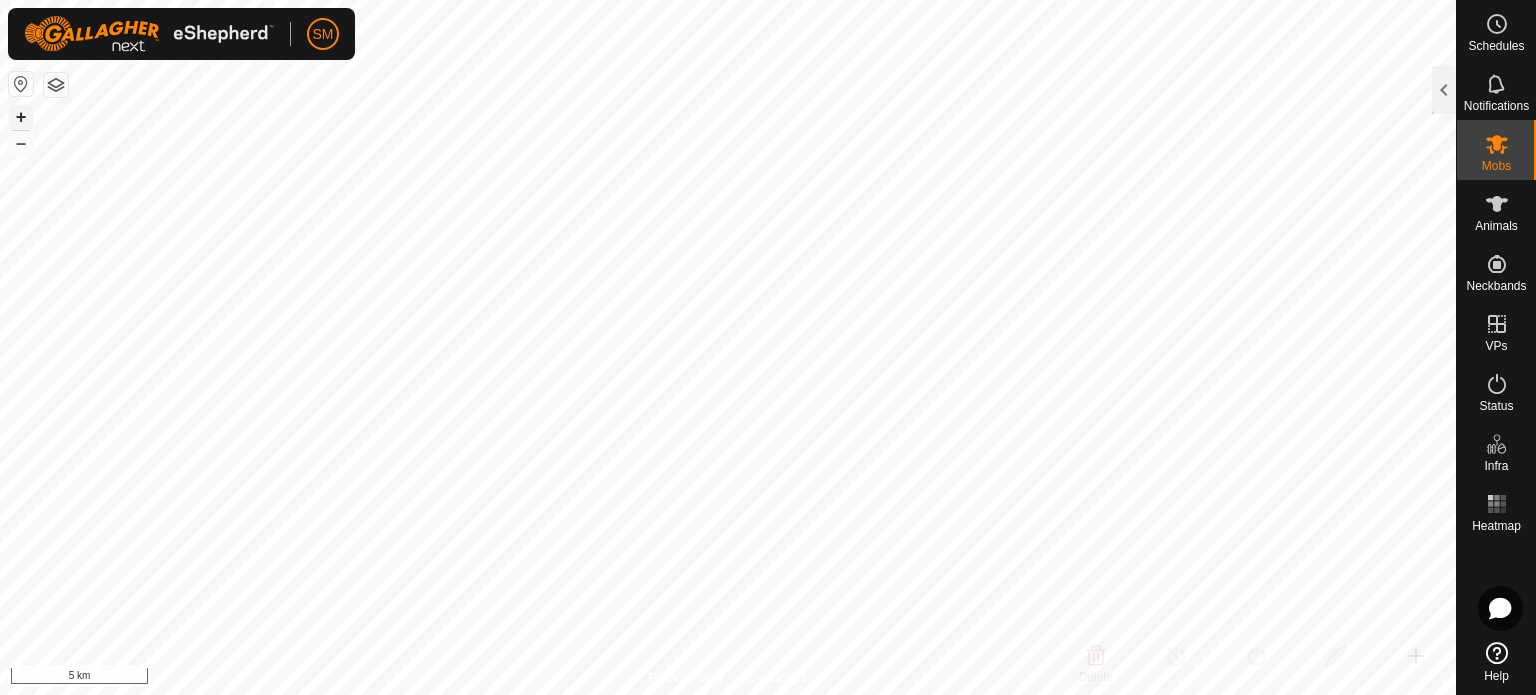 click on "+" at bounding box center [21, 117] 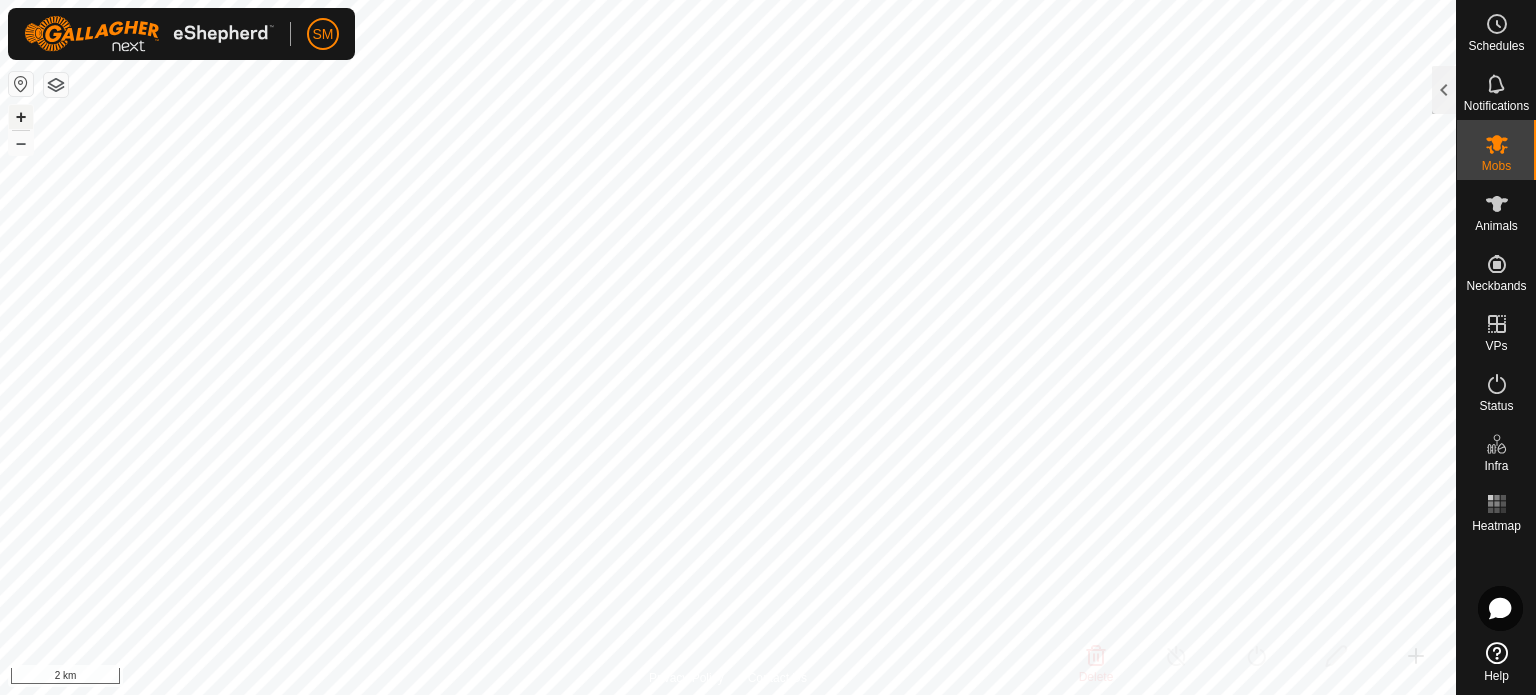 click on "+" at bounding box center [21, 117] 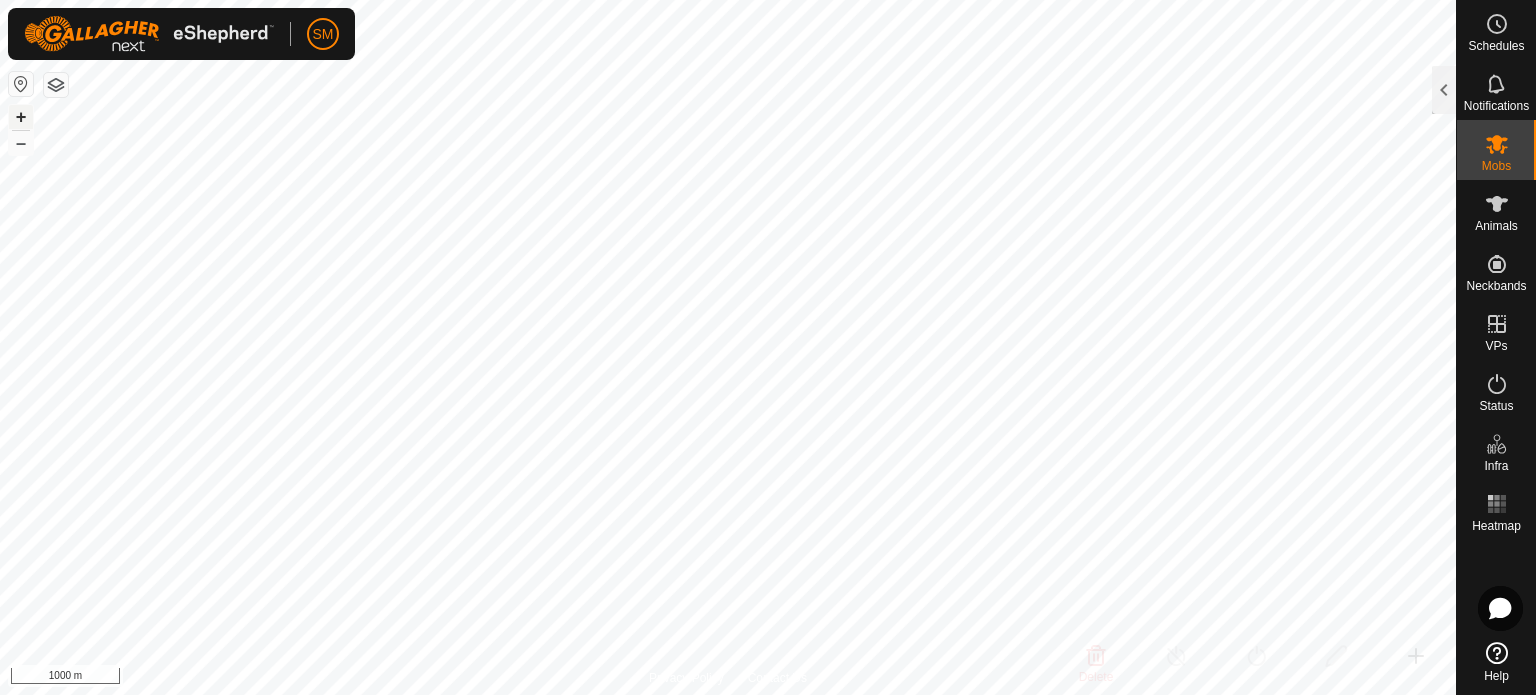 click on "+" at bounding box center [21, 117] 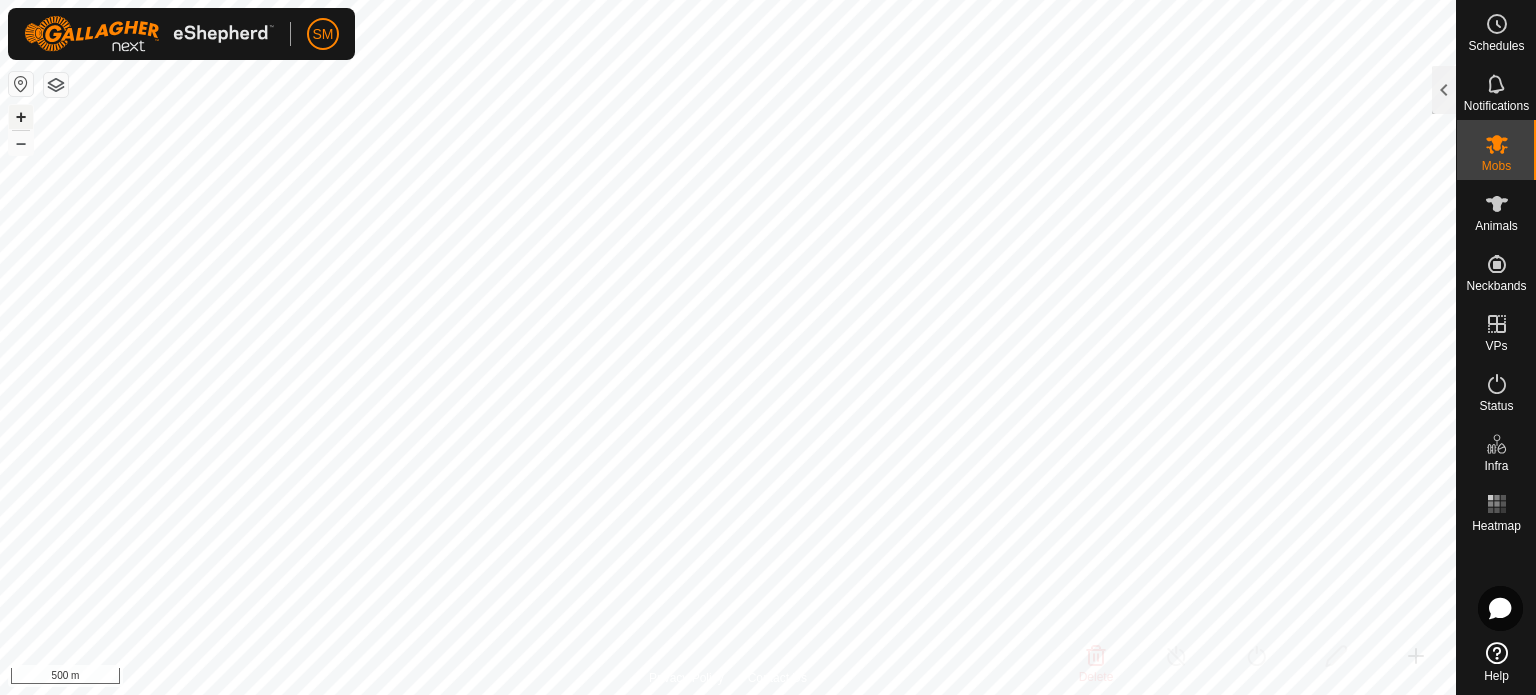 click on "+" at bounding box center [21, 117] 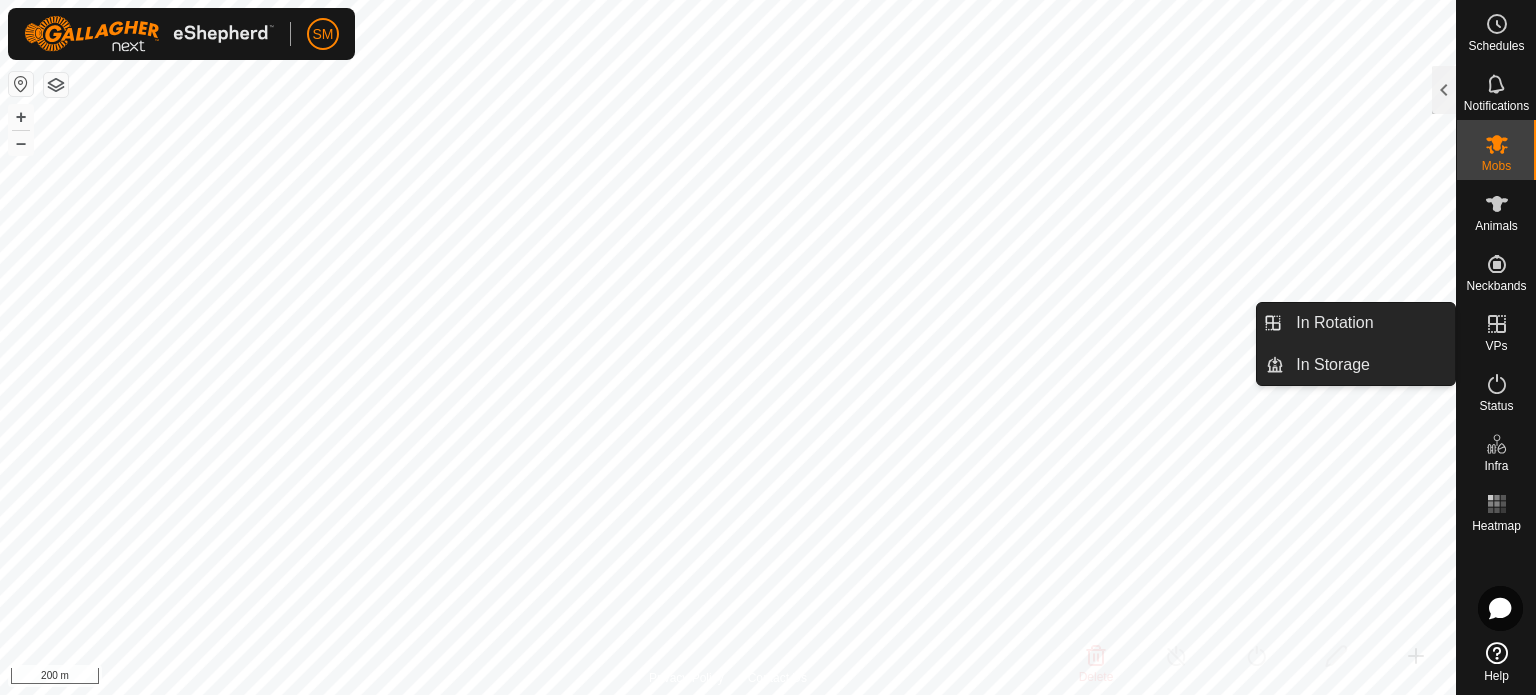 click 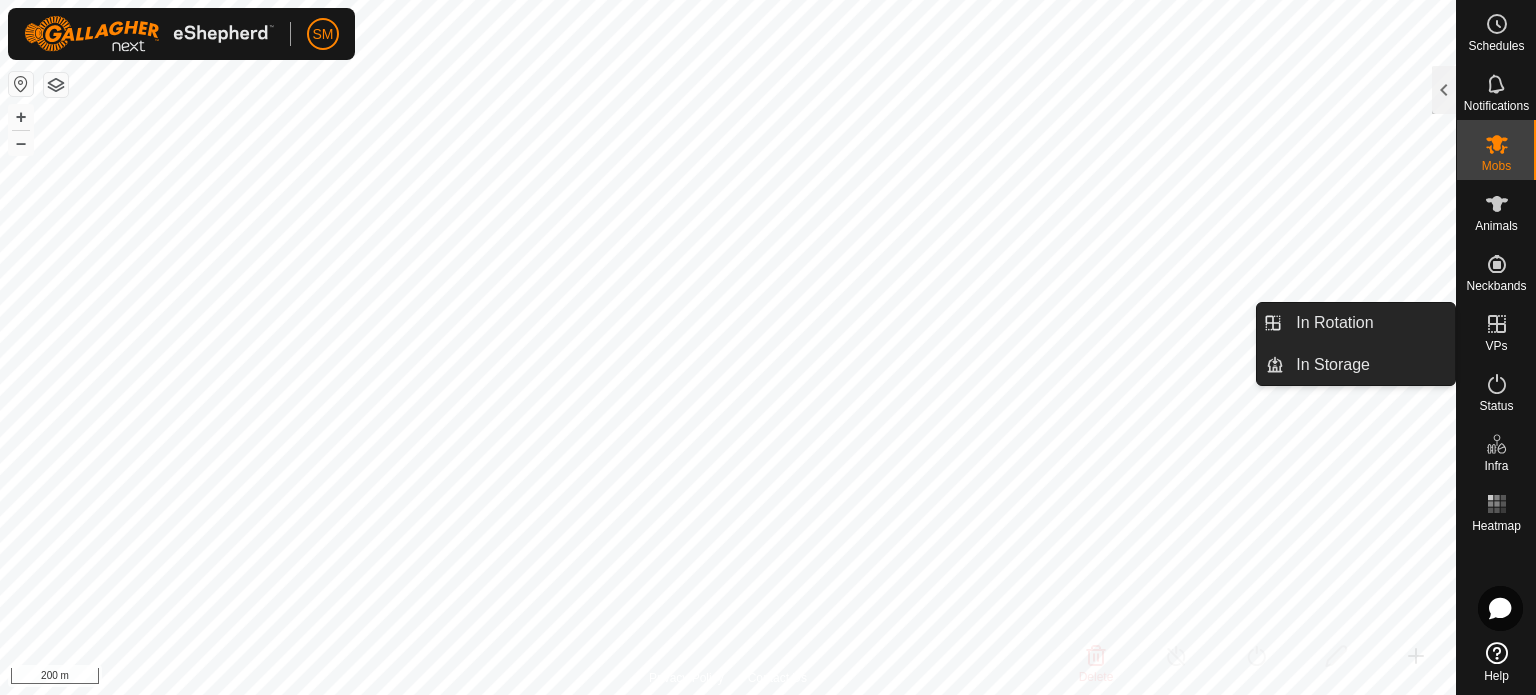 click 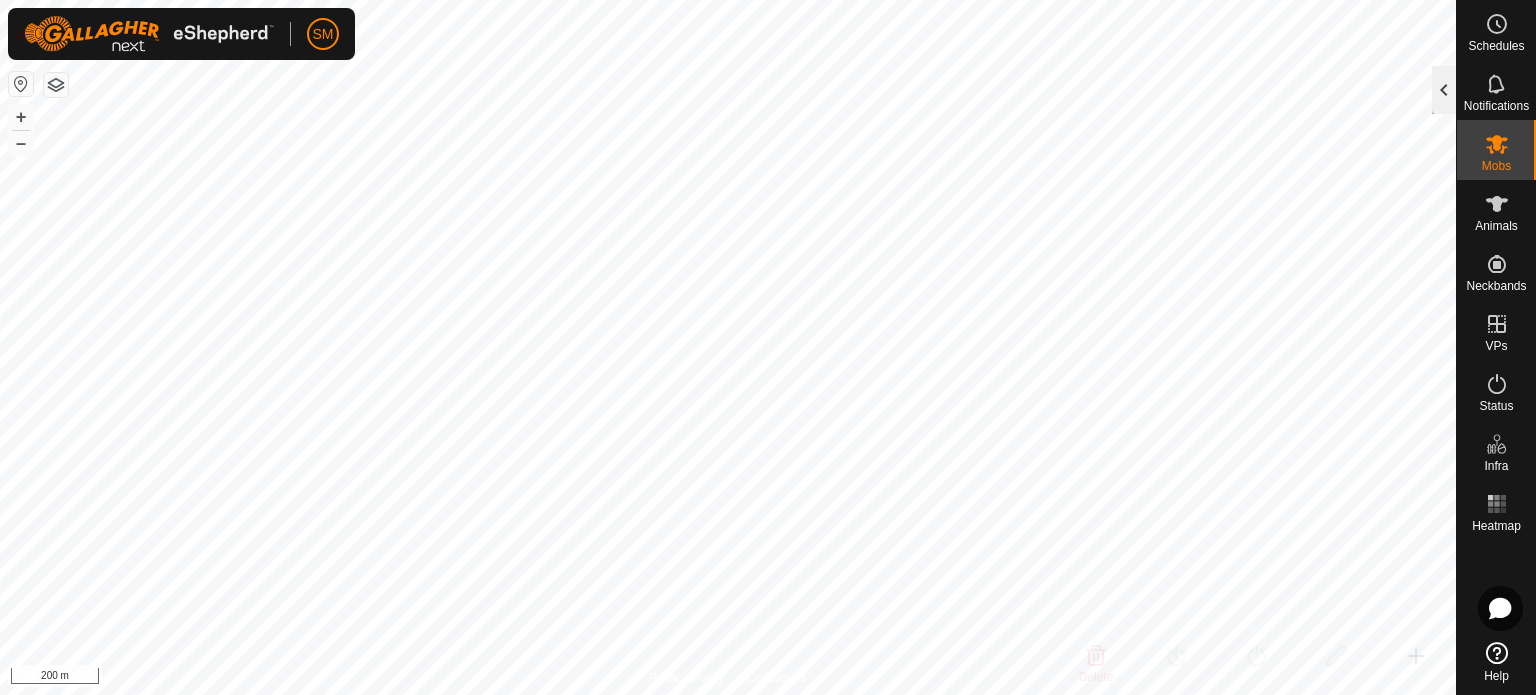click 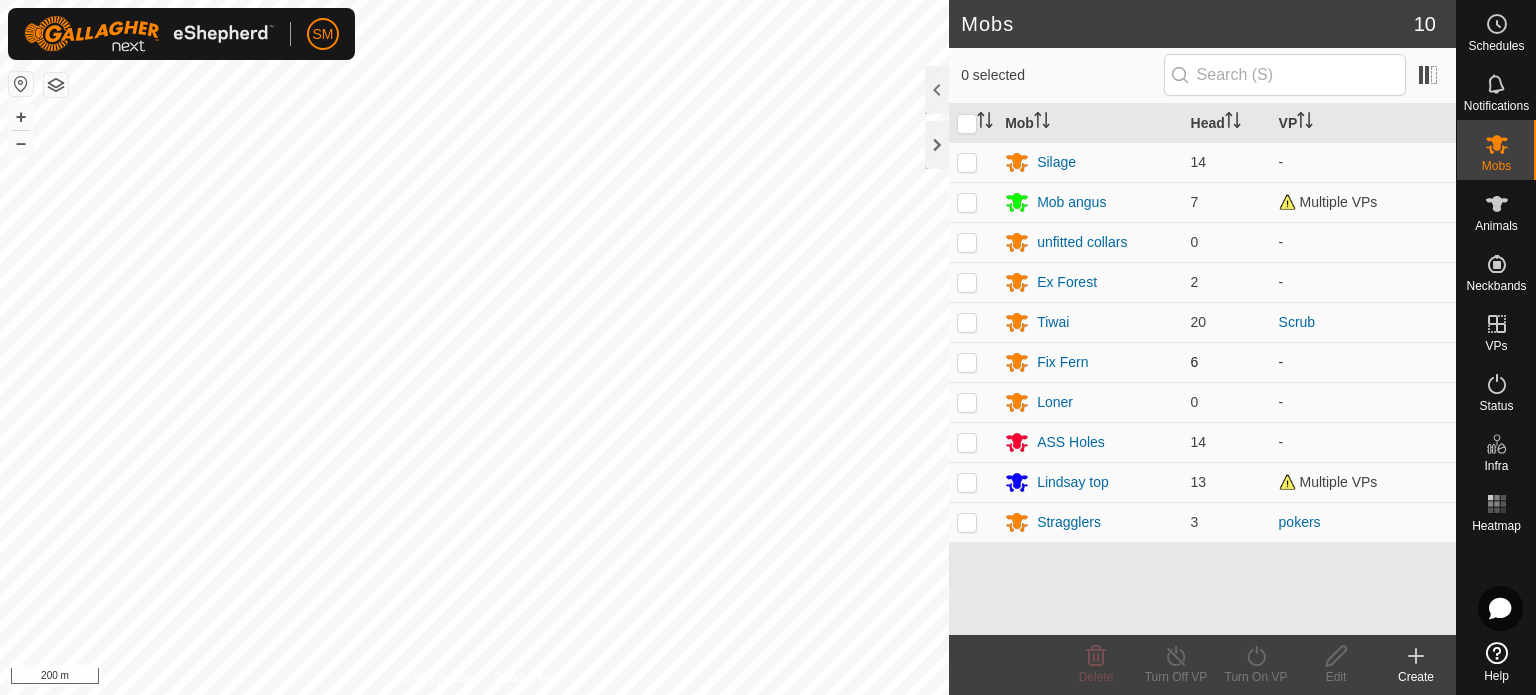 click 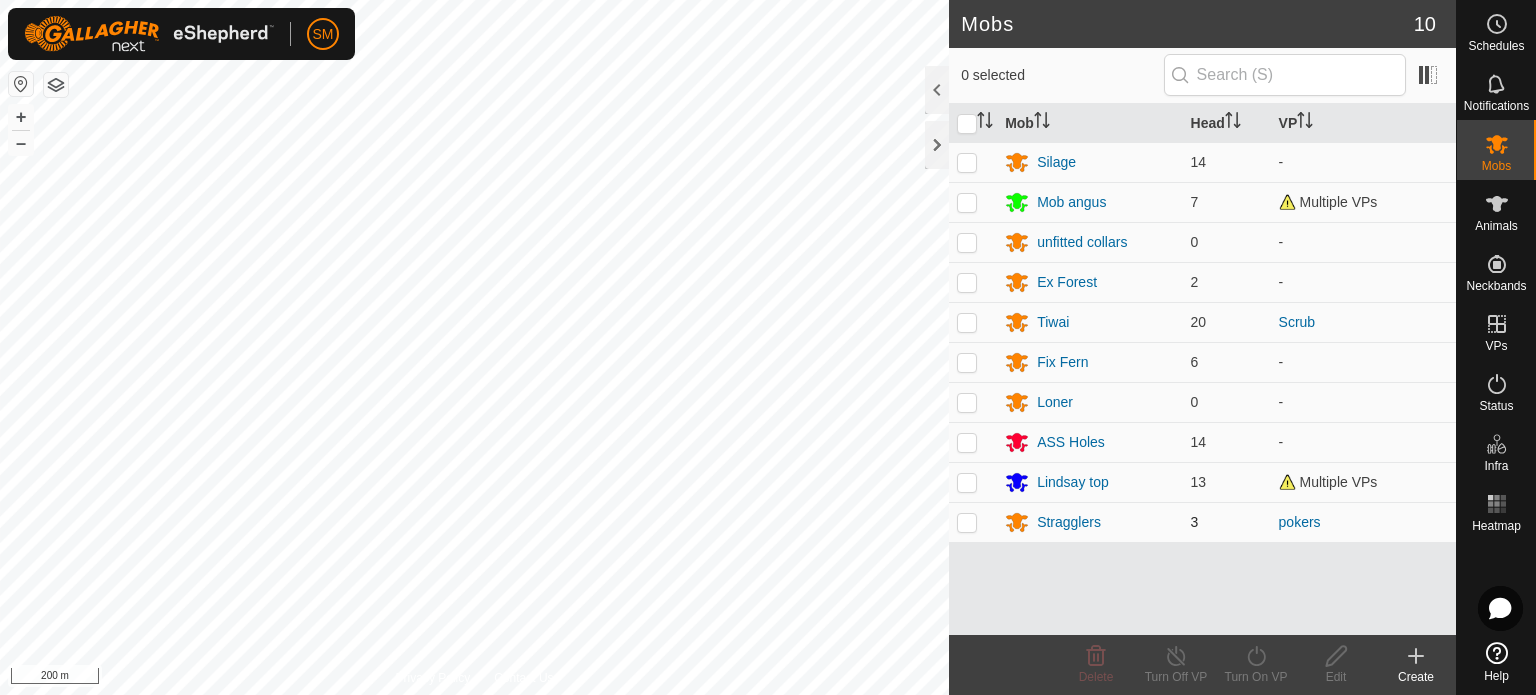click at bounding box center [967, 522] 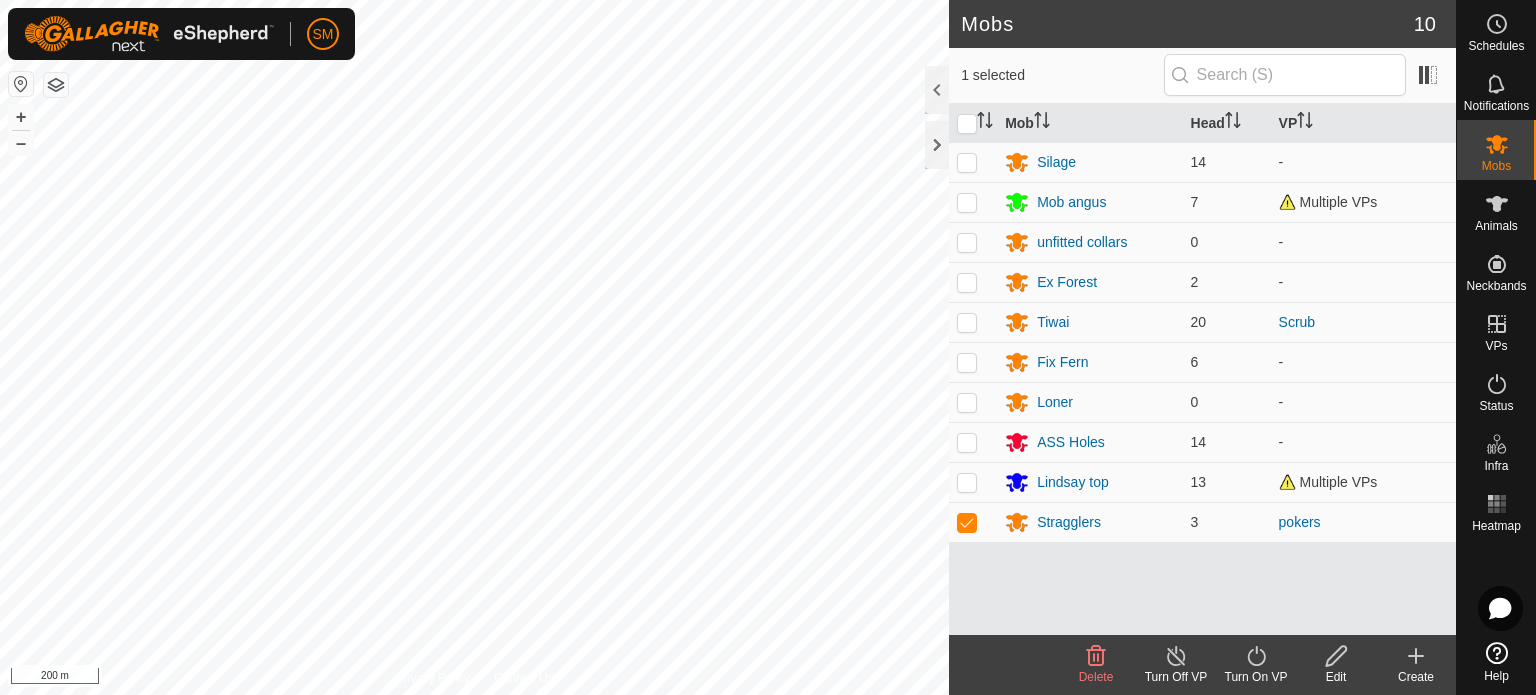 click 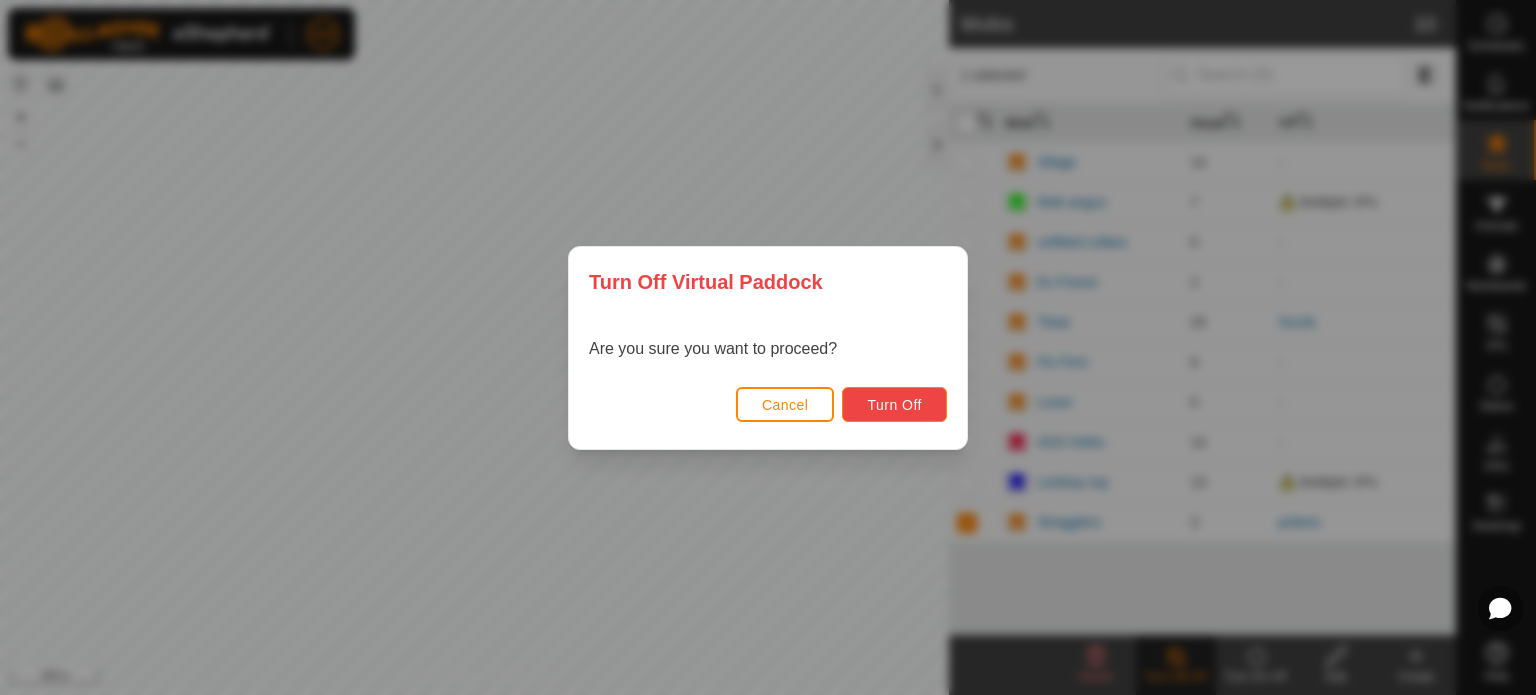 click on "Turn Off" at bounding box center [894, 405] 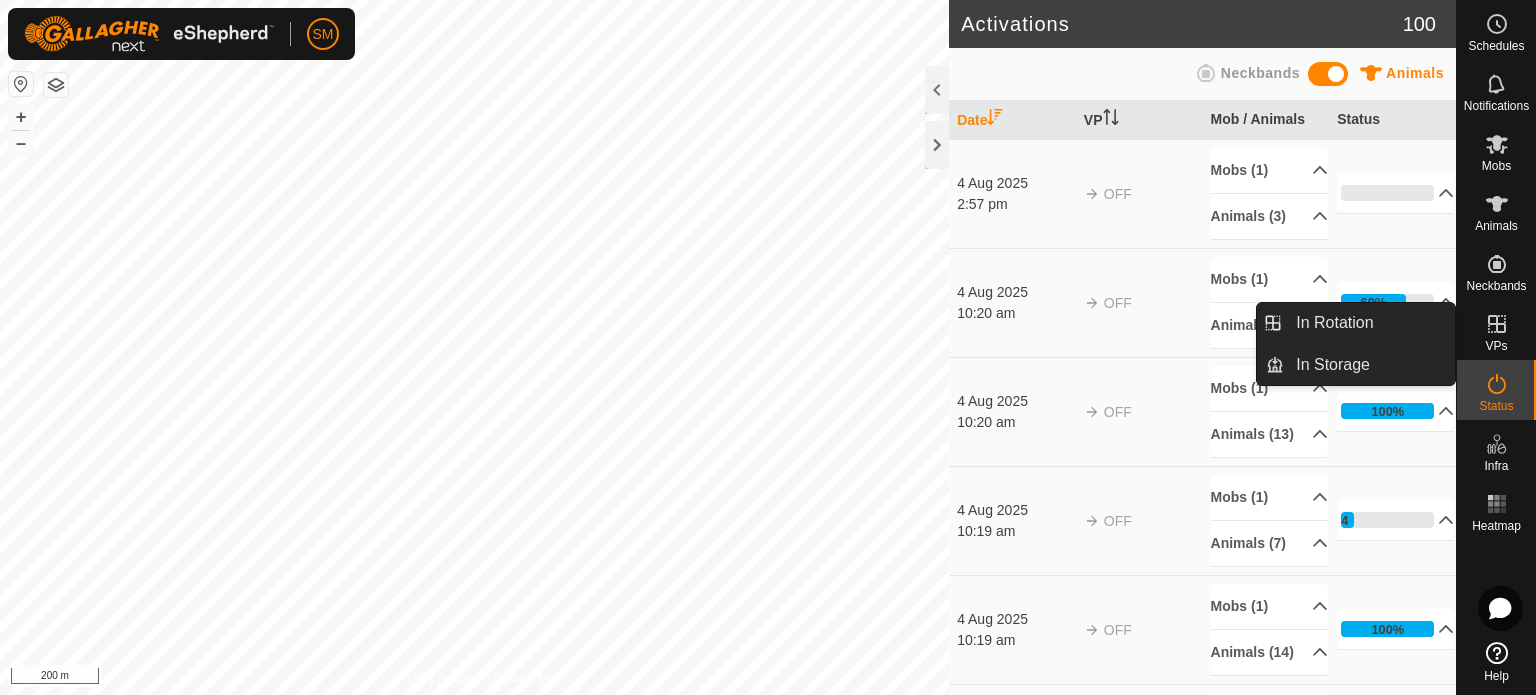 click 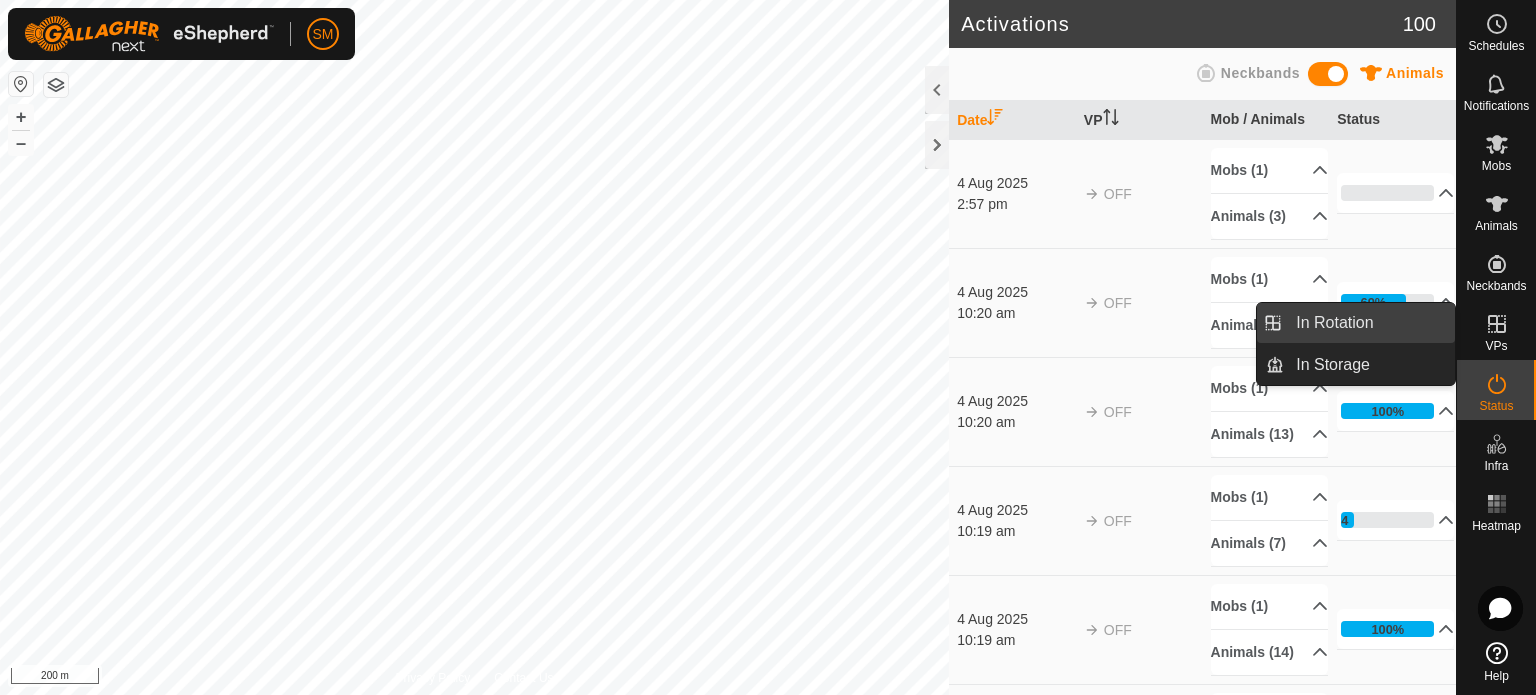 click on "In Rotation" at bounding box center (1369, 323) 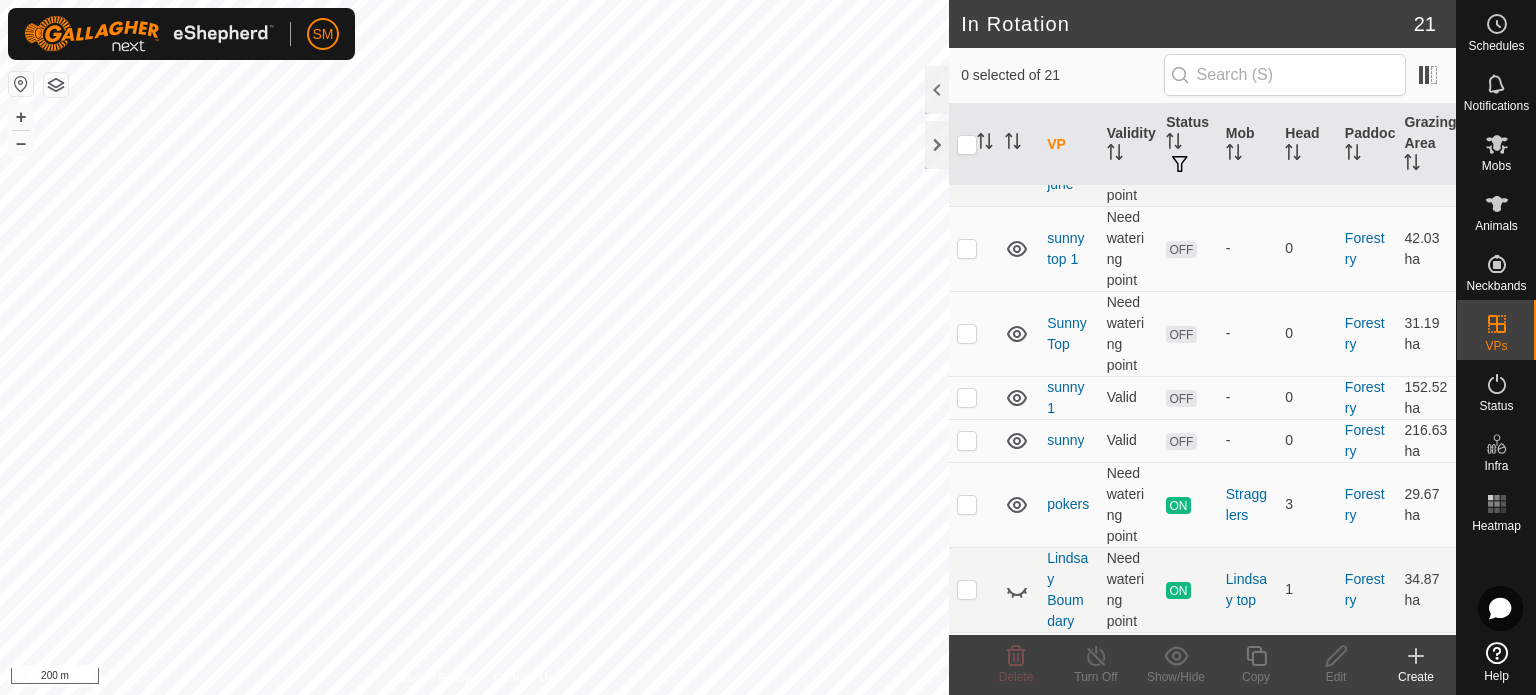 scroll, scrollTop: 1006, scrollLeft: 0, axis: vertical 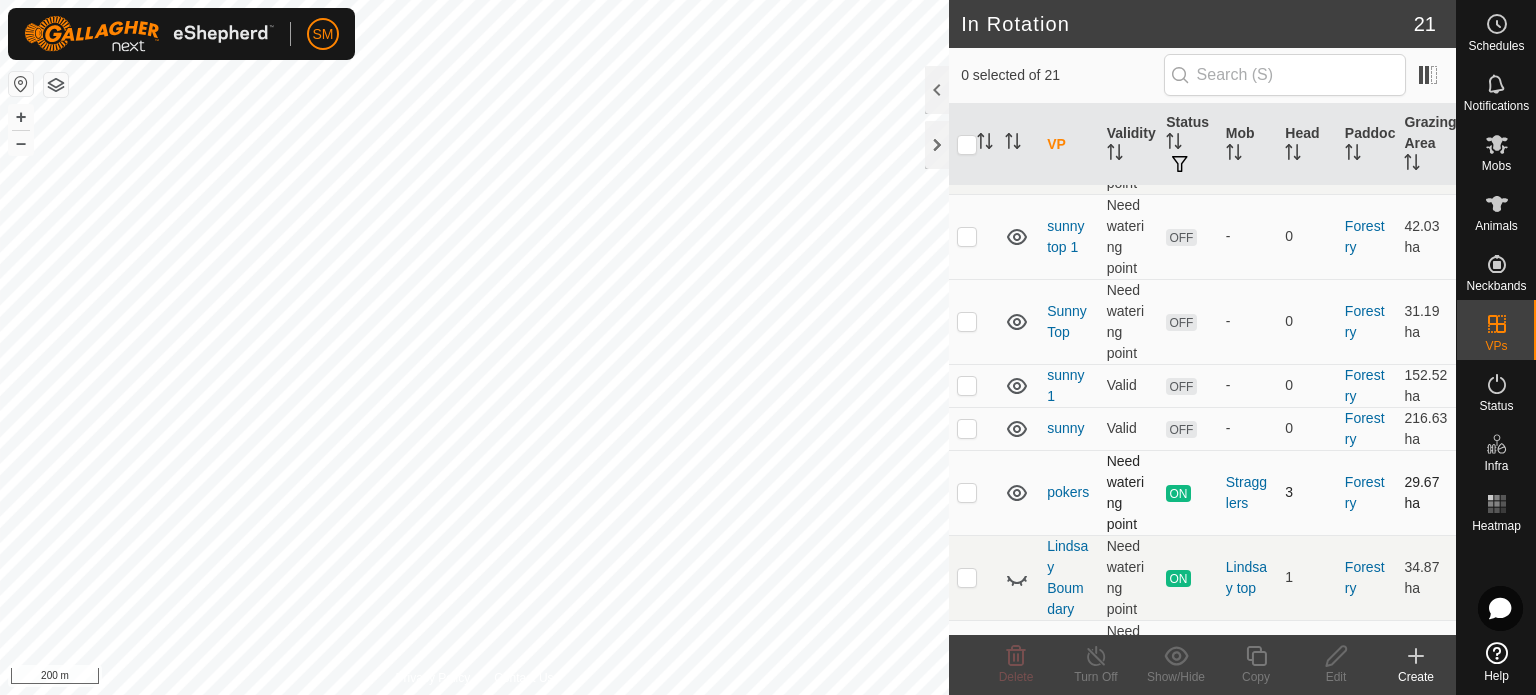 click at bounding box center (967, 492) 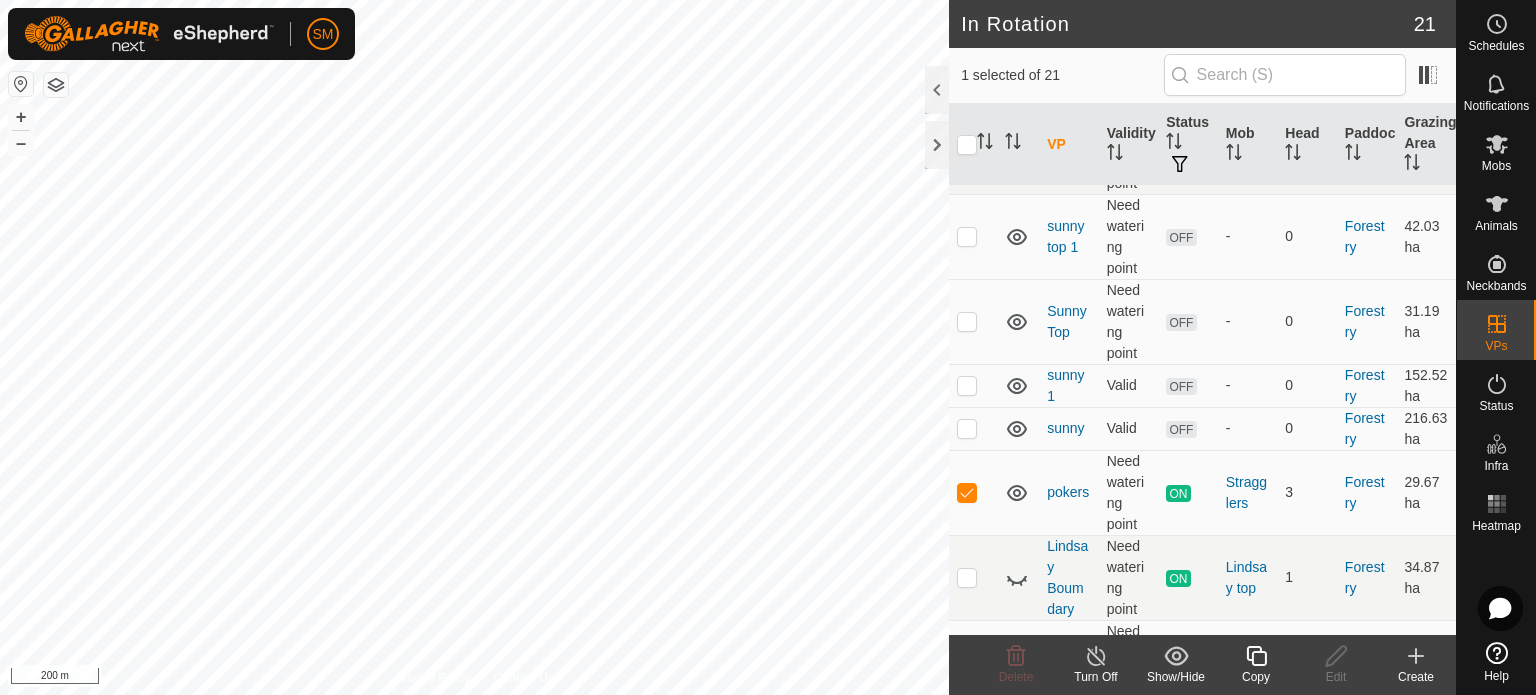 click 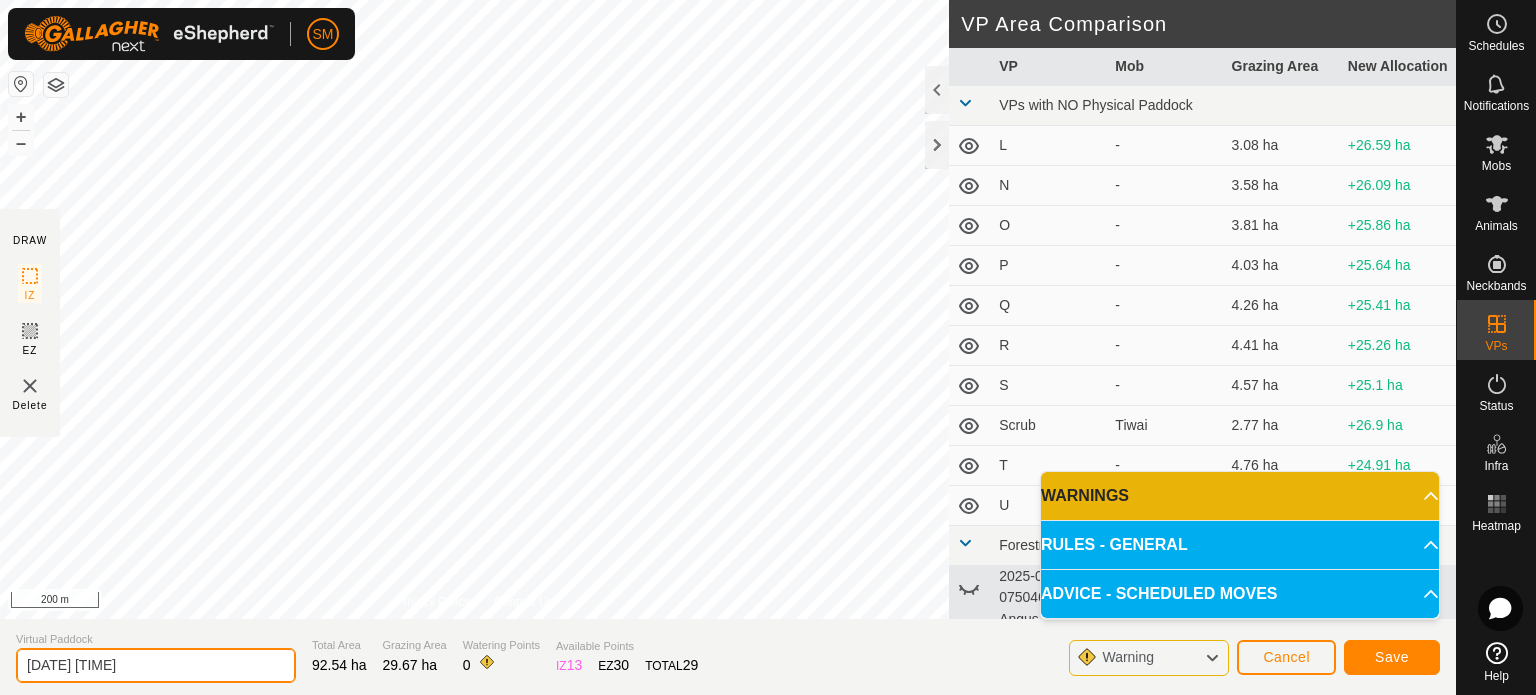 click on "[DATE] [TIME]" 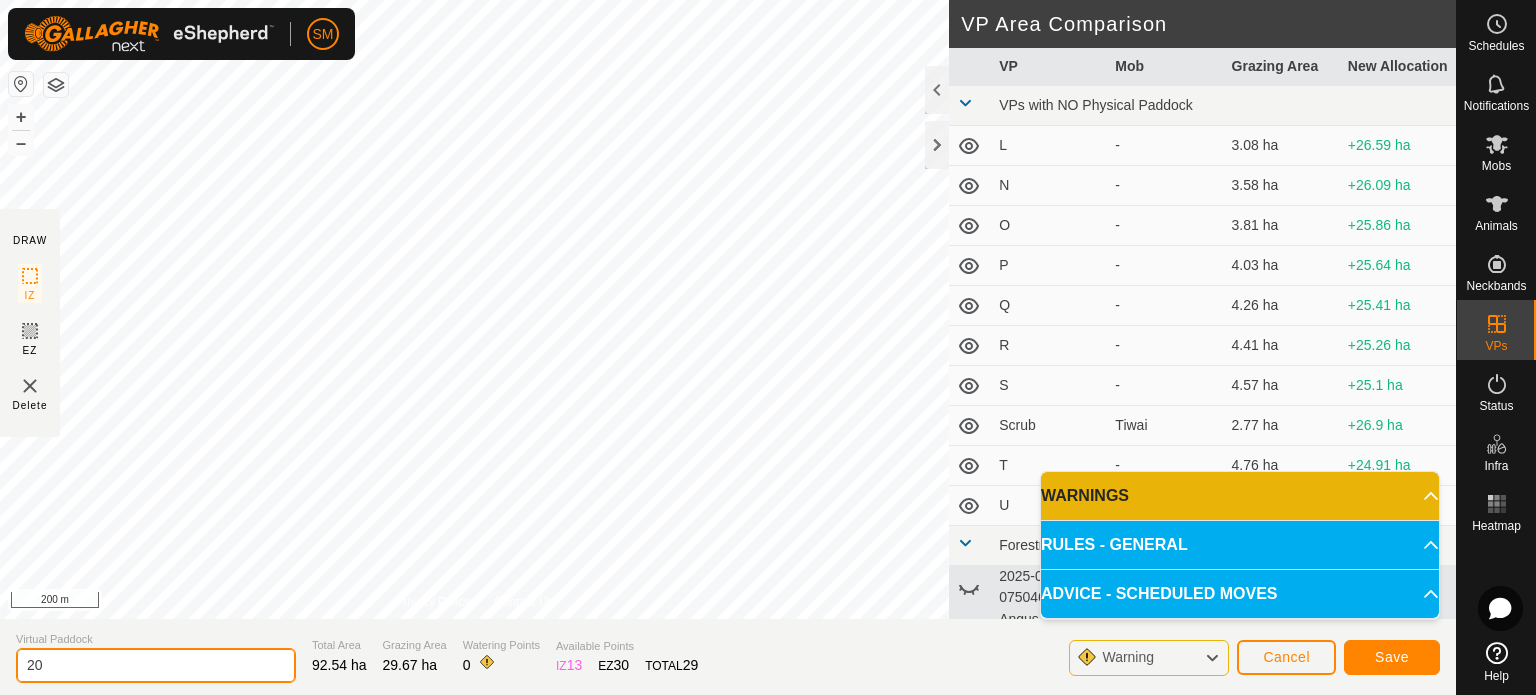 type on "2" 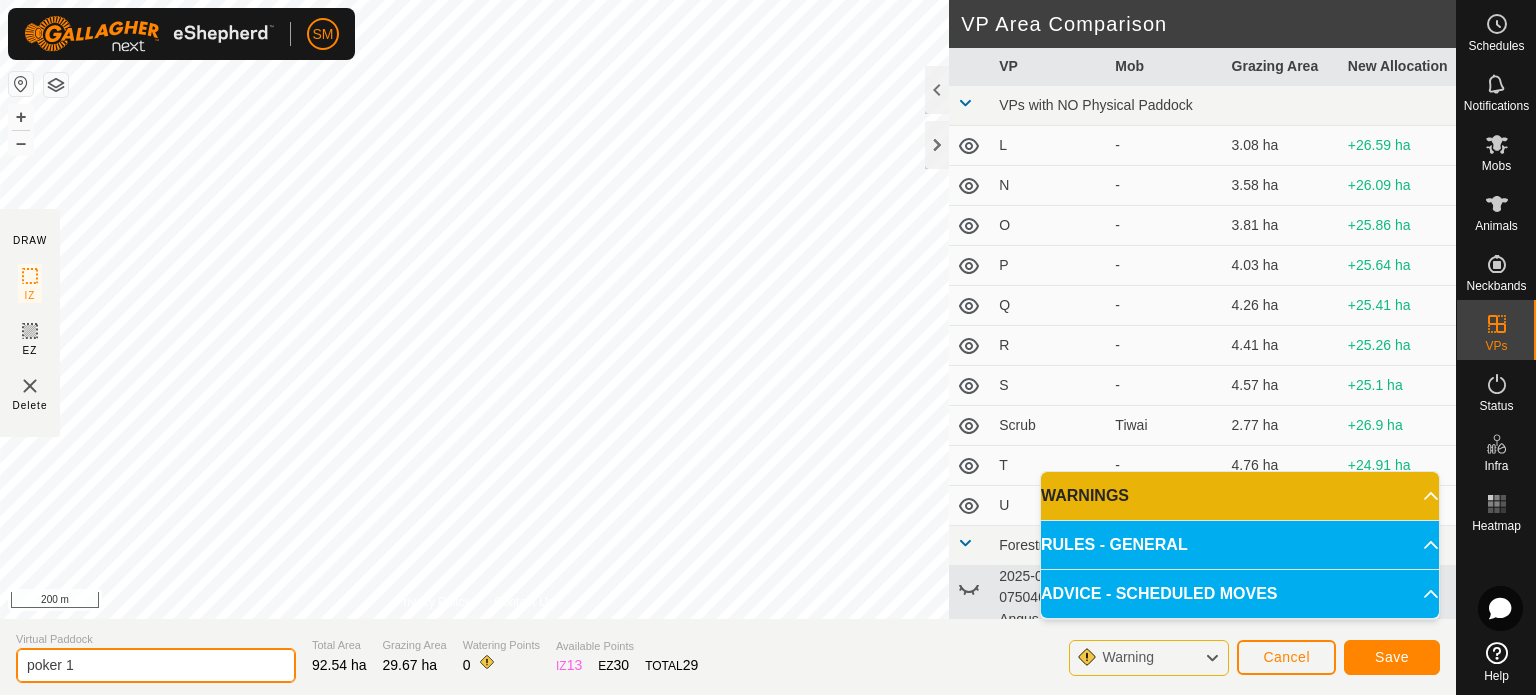 type on "poker 1" 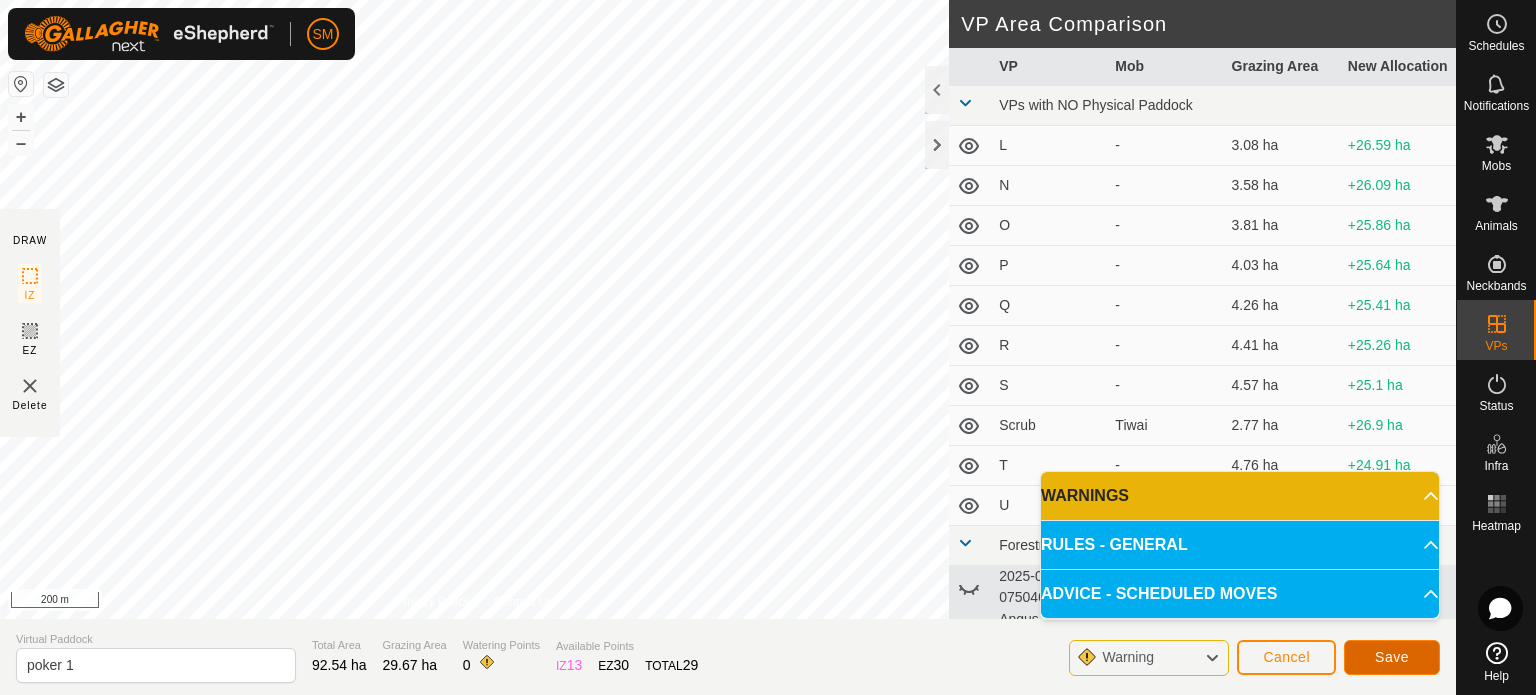 click on "Save" 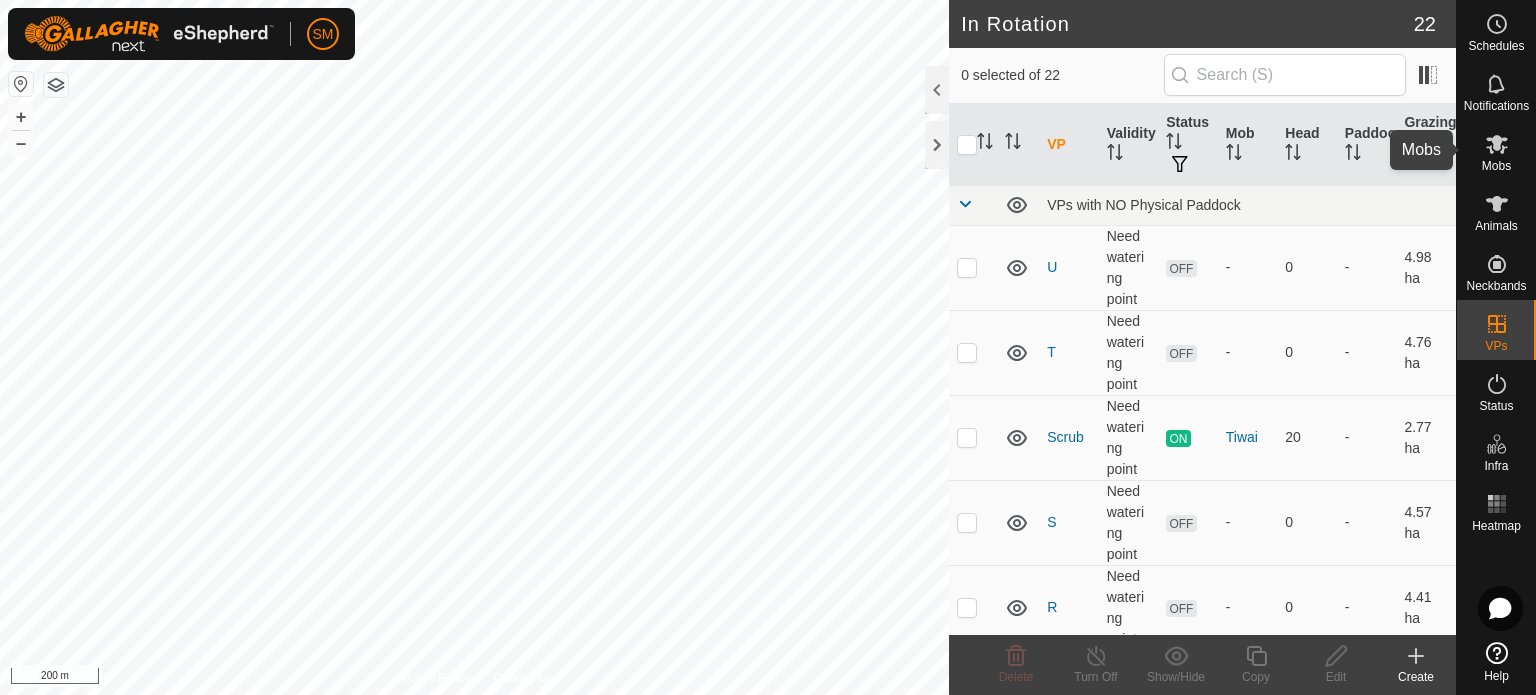 click 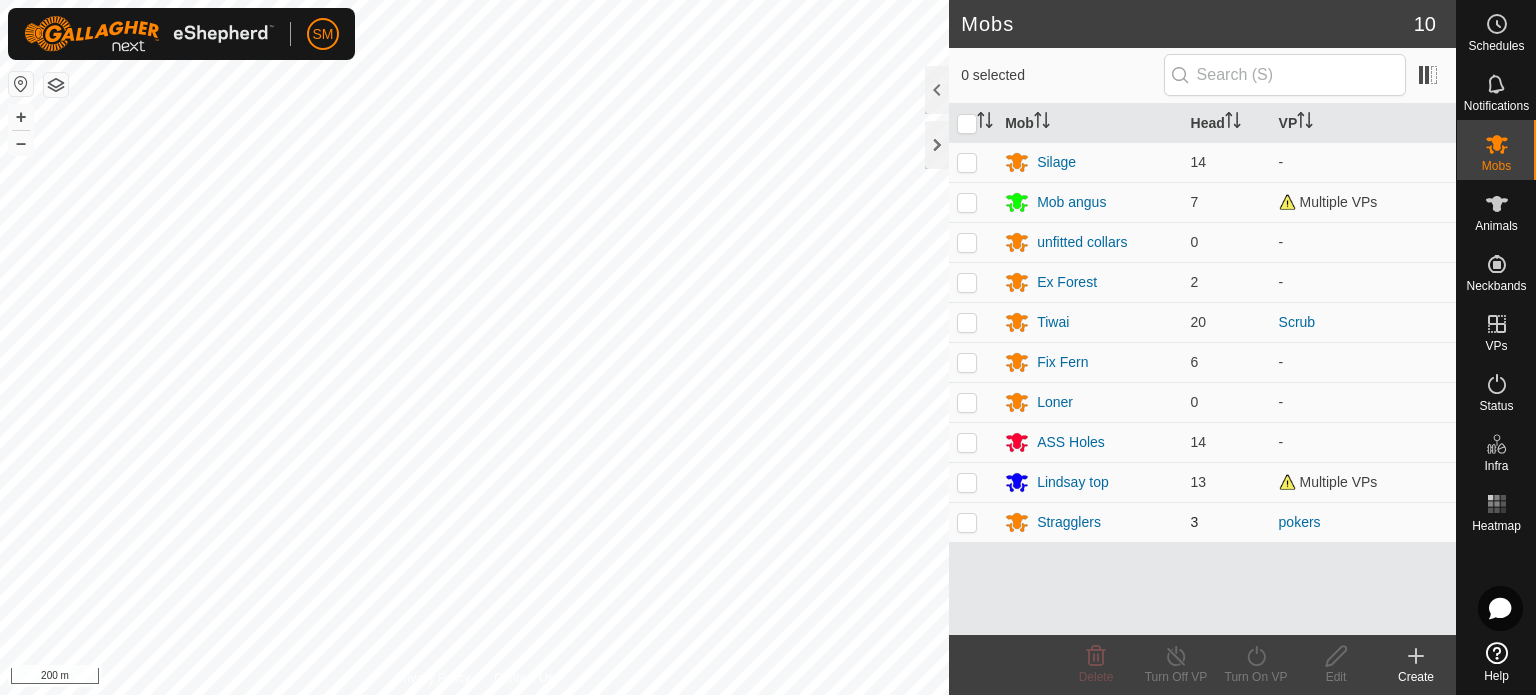 click at bounding box center [967, 522] 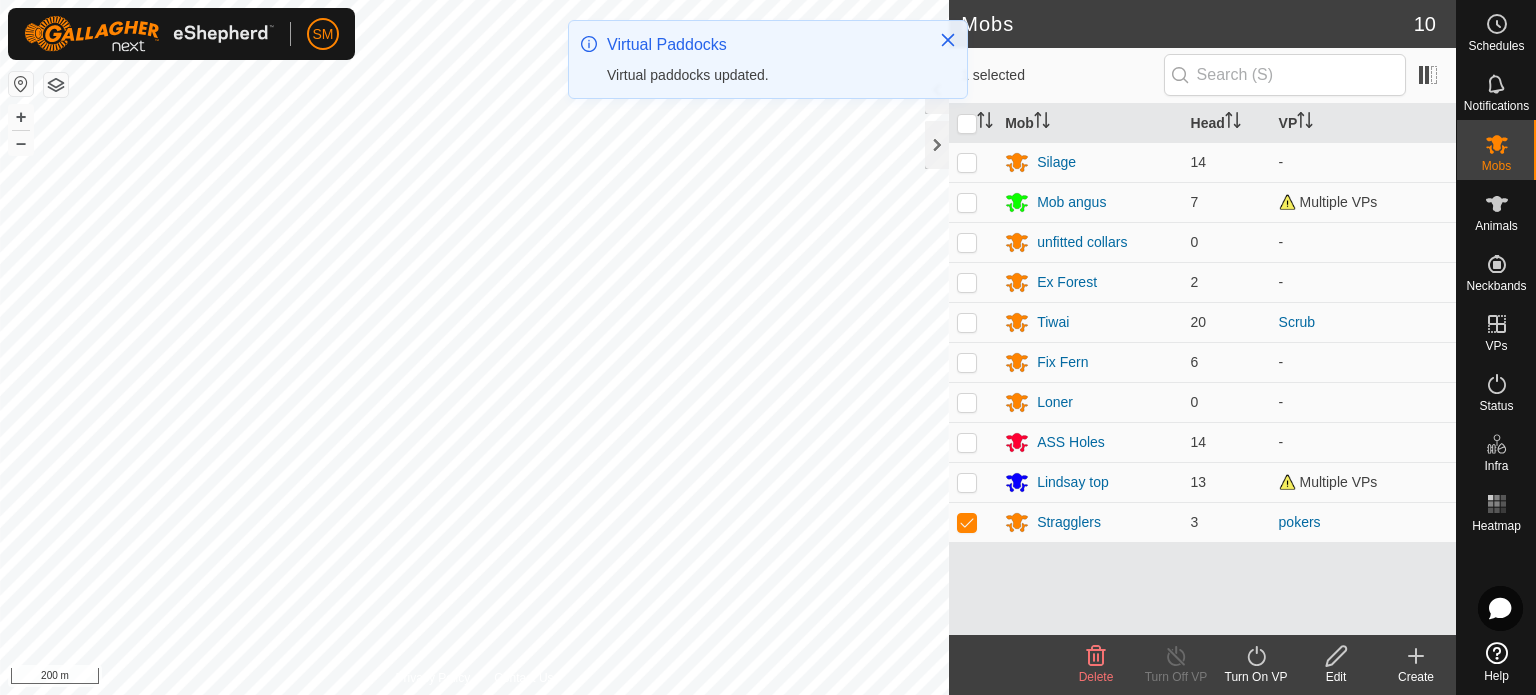 click 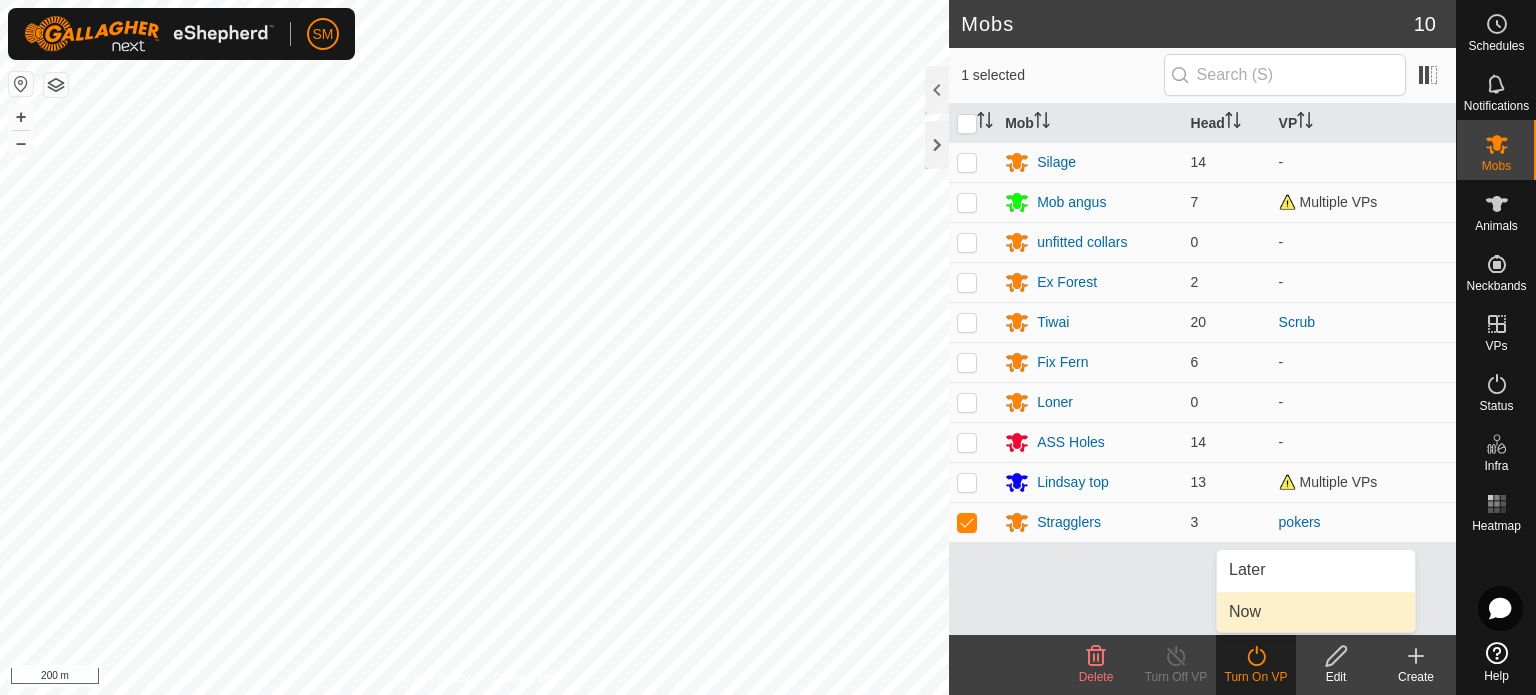click on "Now" at bounding box center [1316, 612] 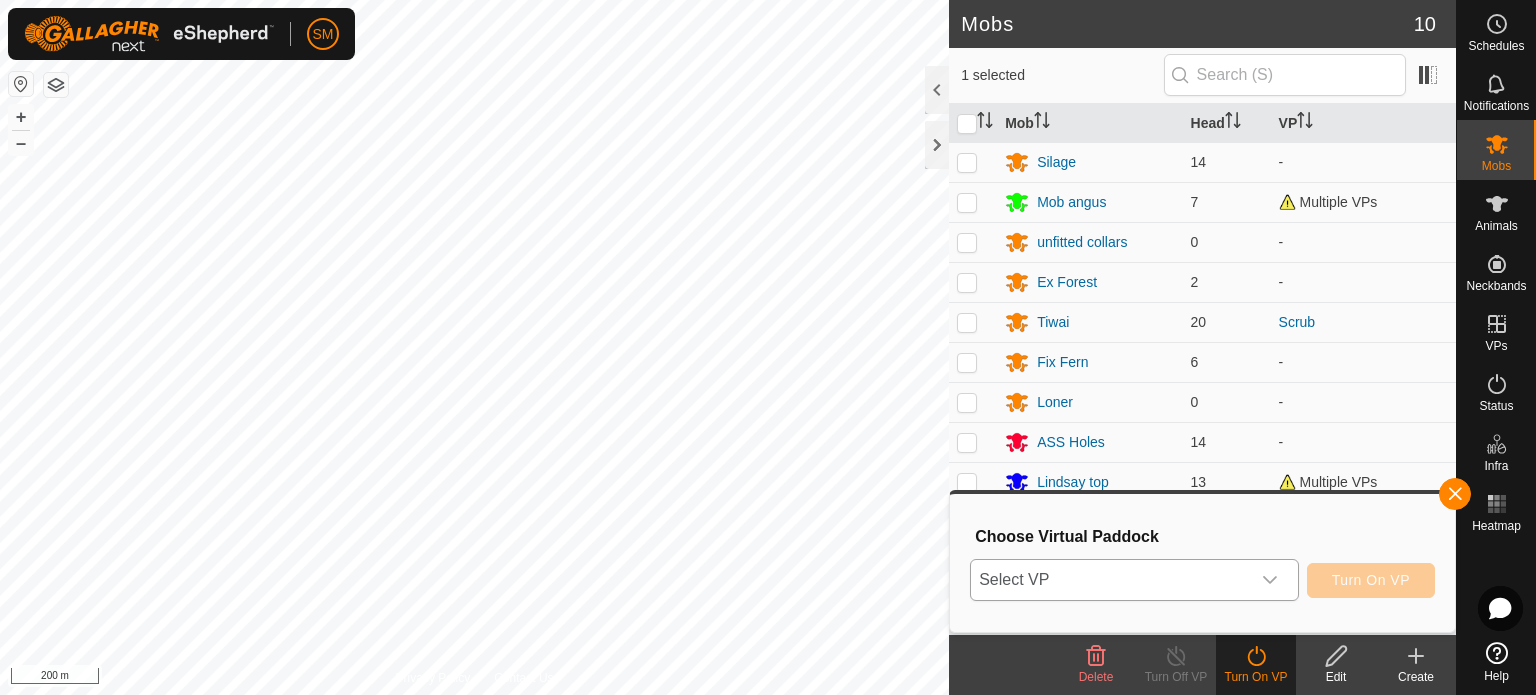 click 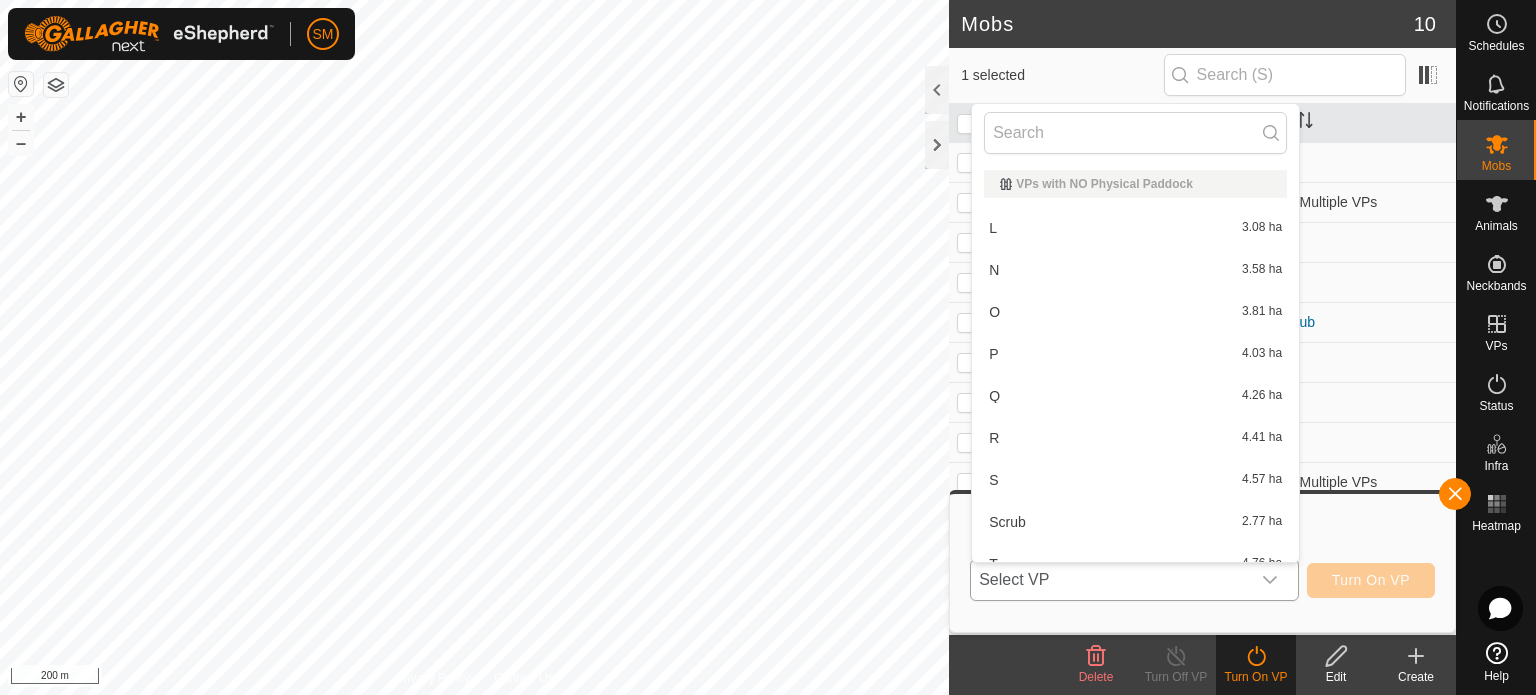 scroll, scrollTop: 22, scrollLeft: 0, axis: vertical 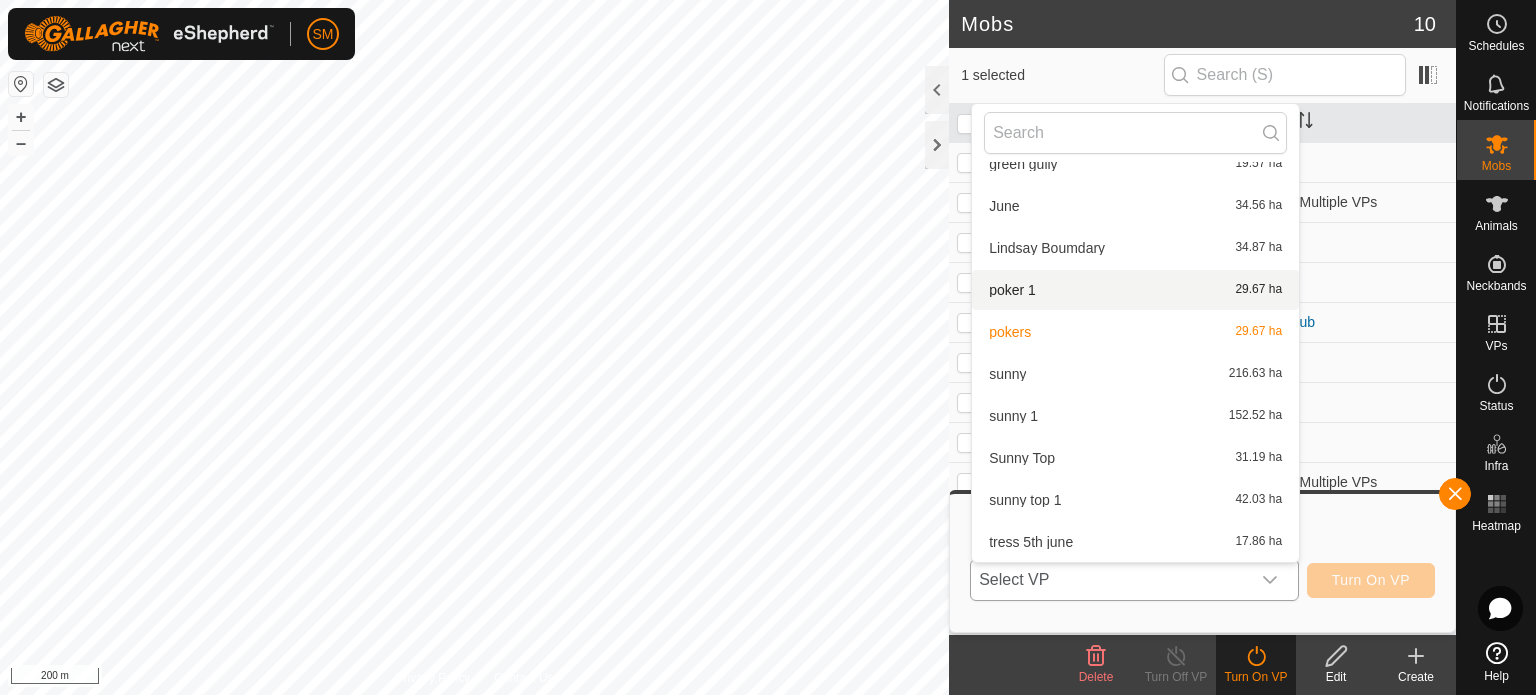 click on "poker 1  29.67 ha" at bounding box center [1135, 290] 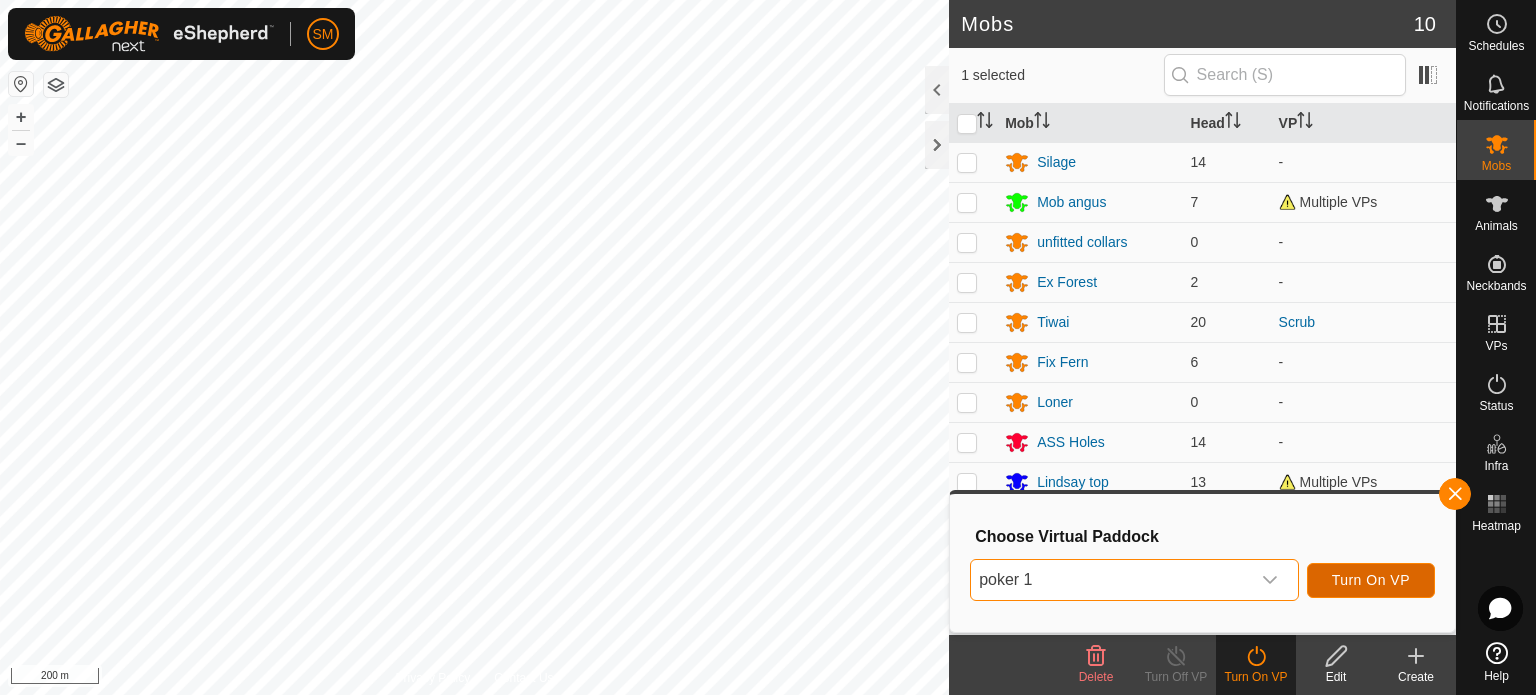 click on "Turn On VP" at bounding box center (1371, 580) 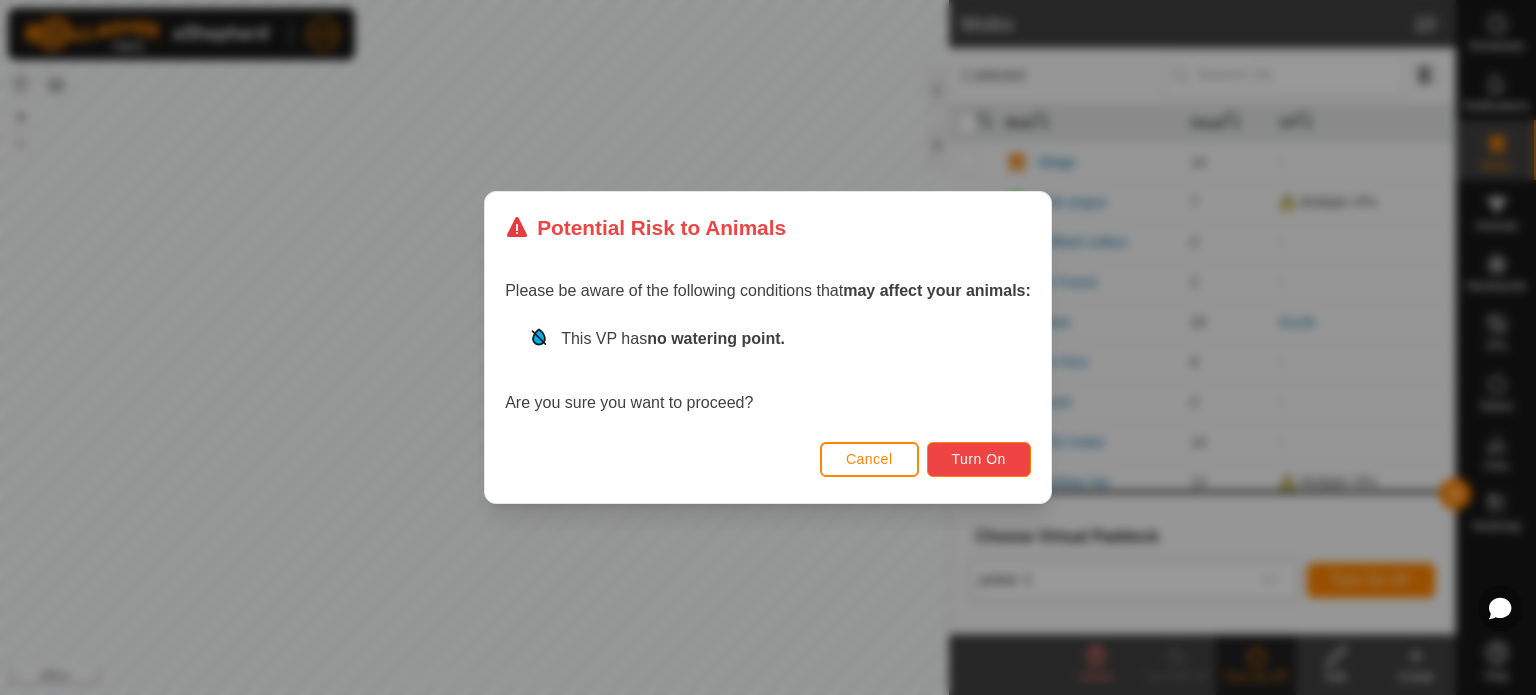 click on "Turn On" at bounding box center [979, 459] 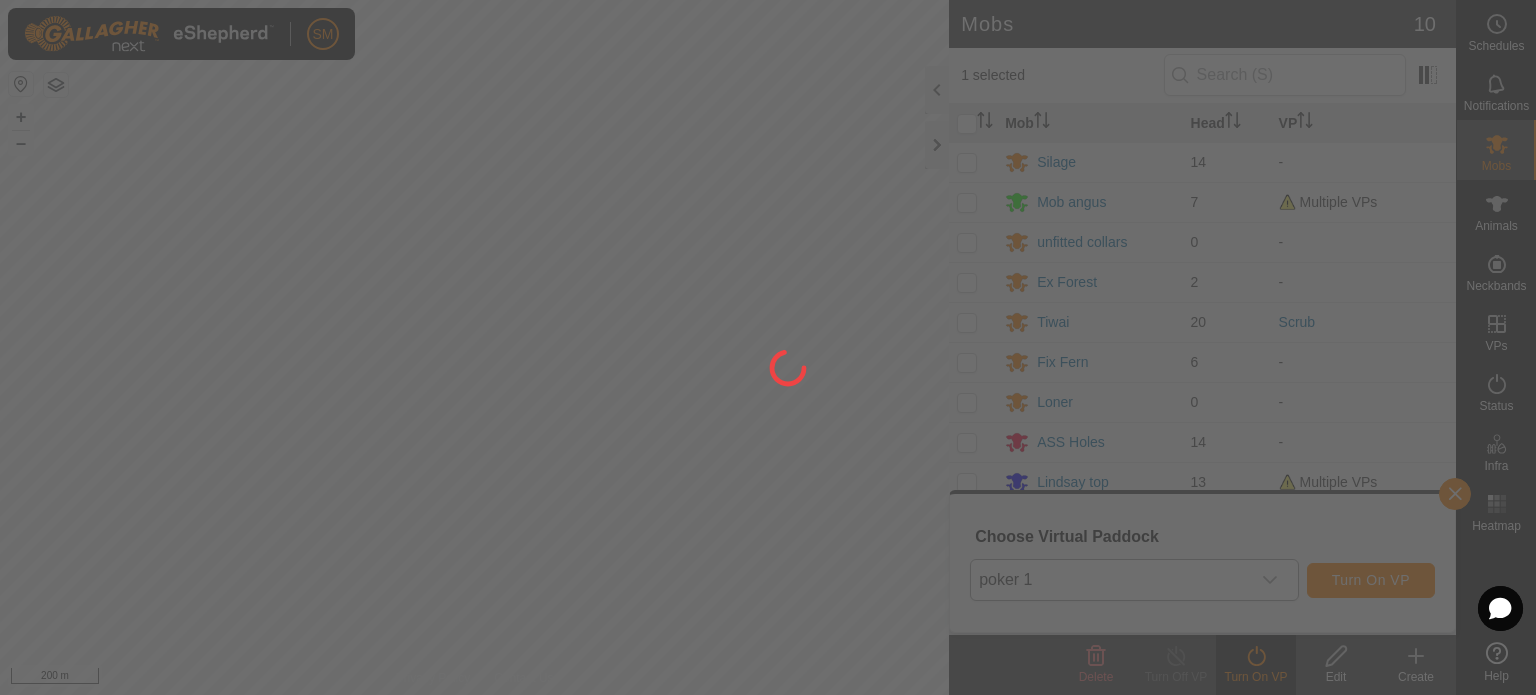click 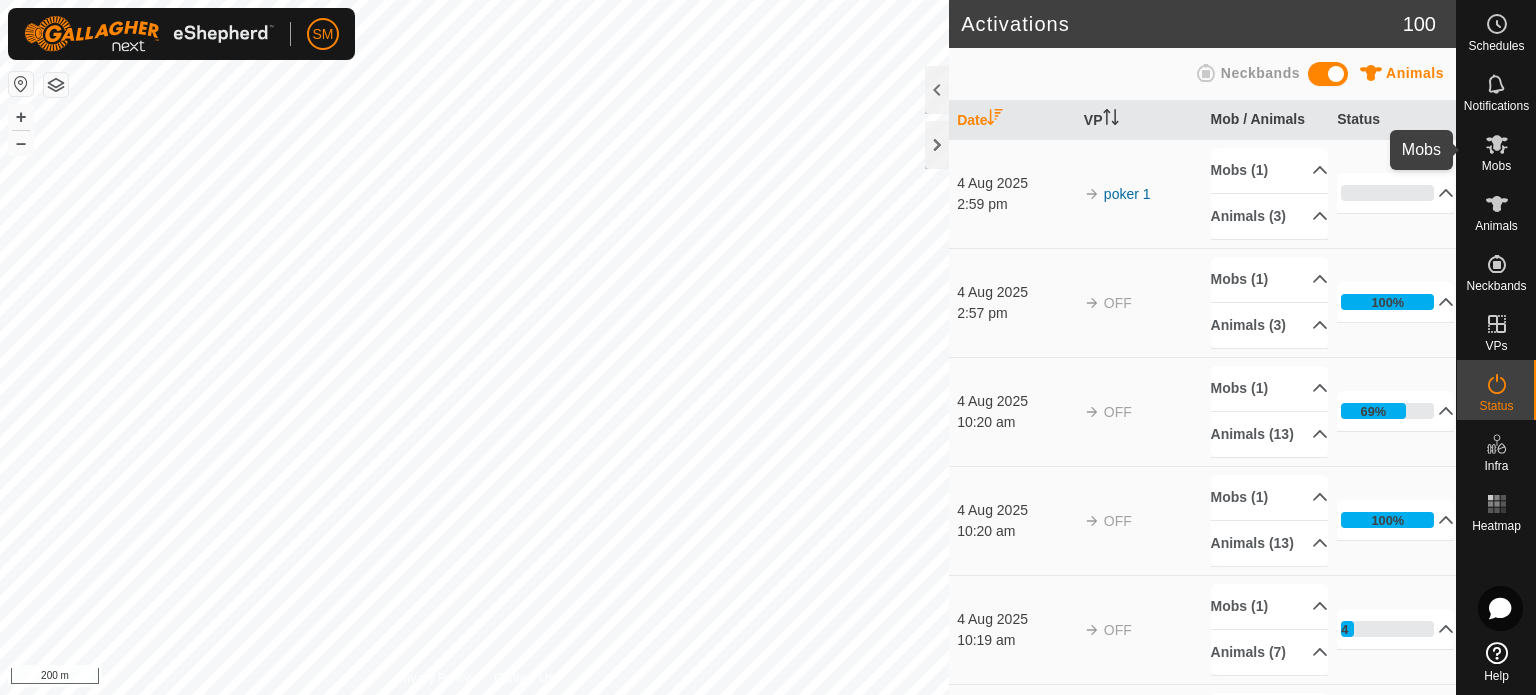 click on "Mobs" at bounding box center (1496, 166) 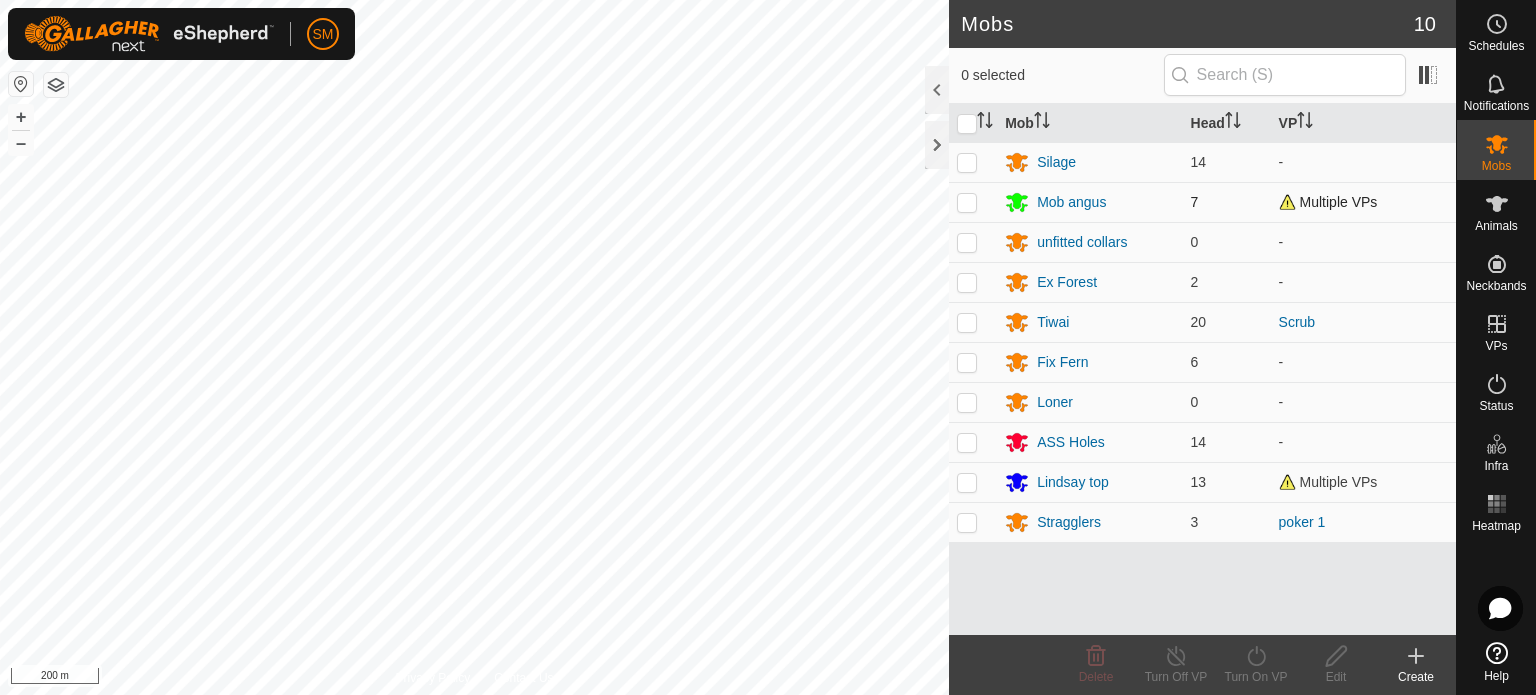 click at bounding box center (967, 202) 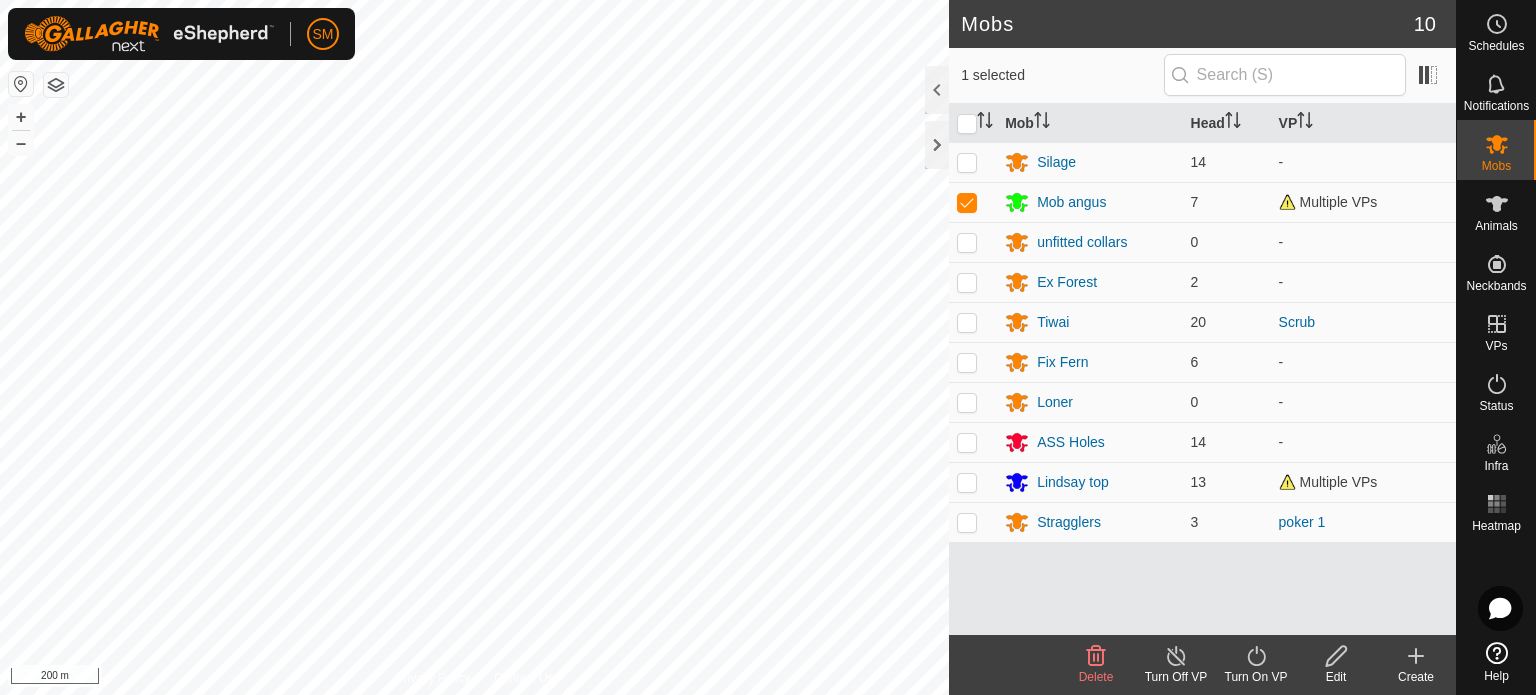 click 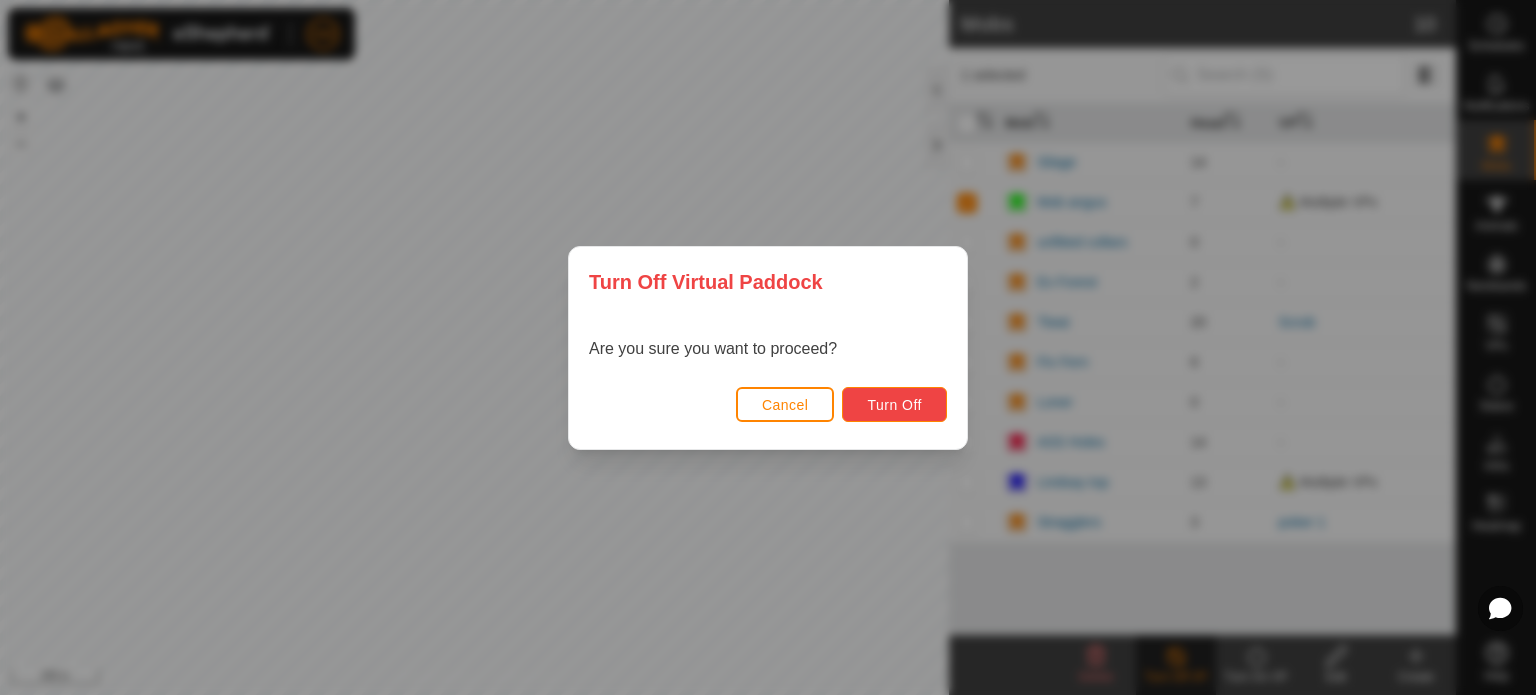 click on "Turn Off" at bounding box center (894, 405) 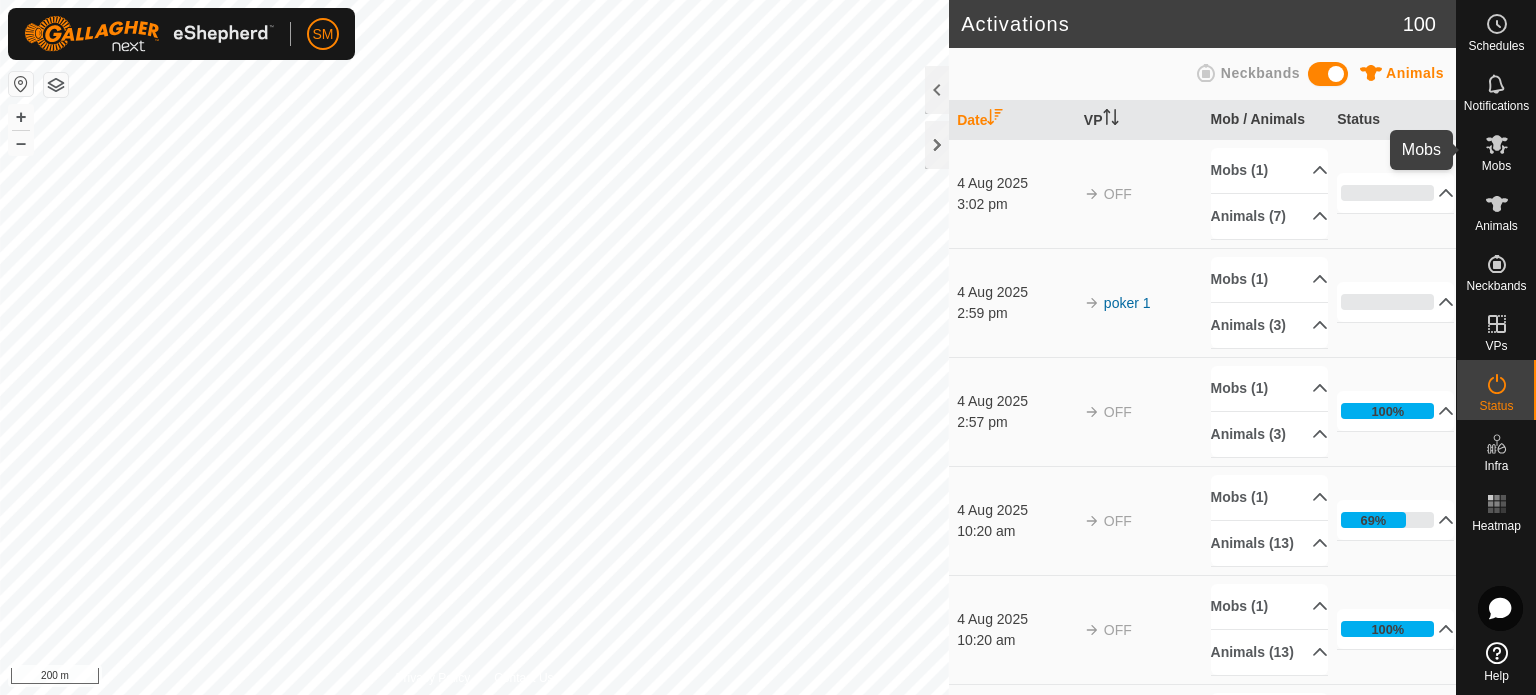 click 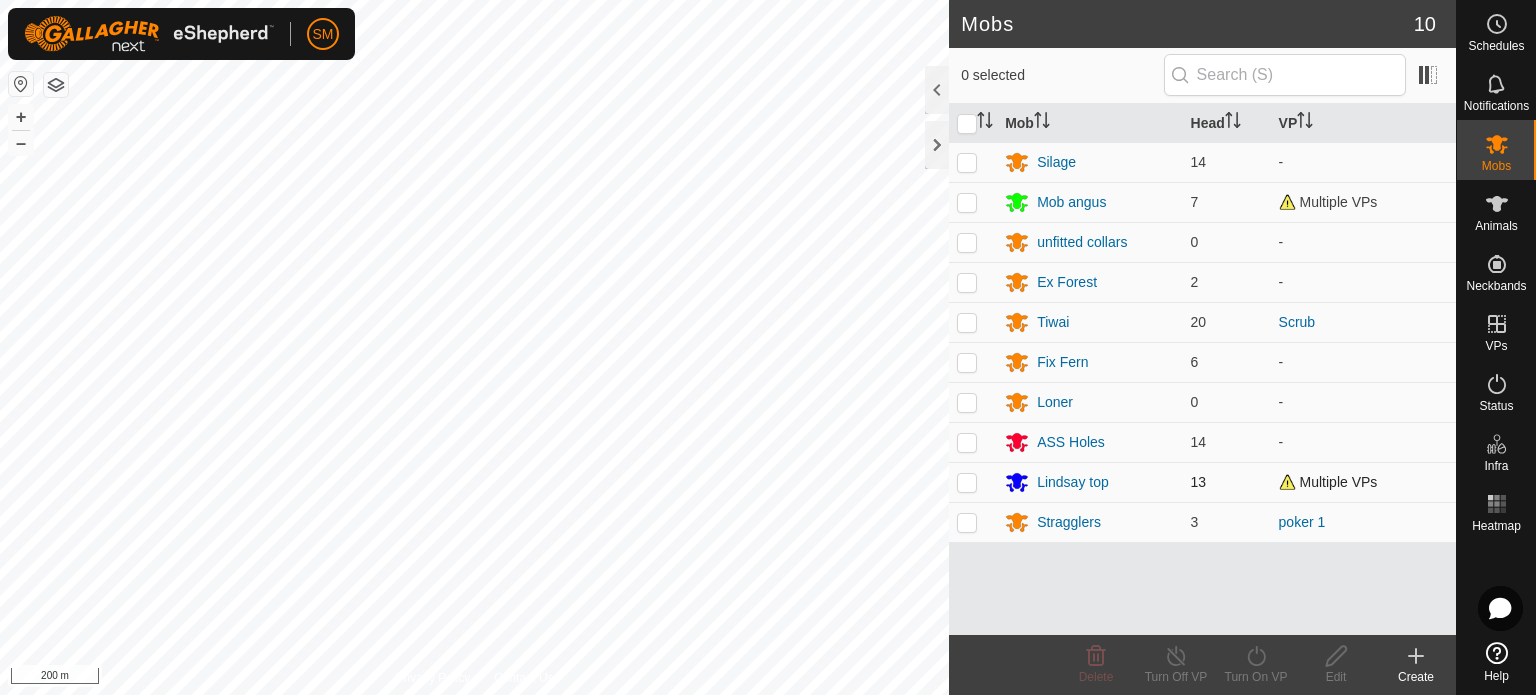 click at bounding box center (967, 482) 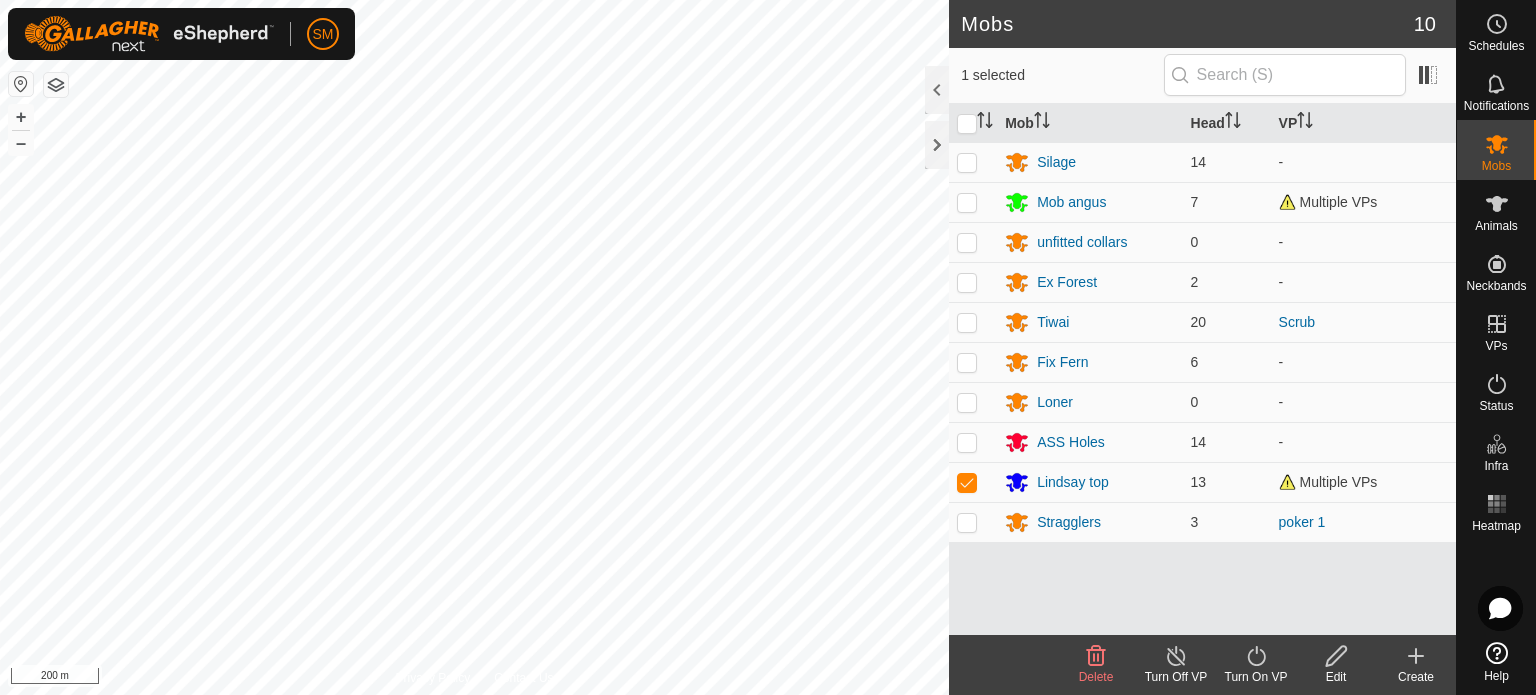 click 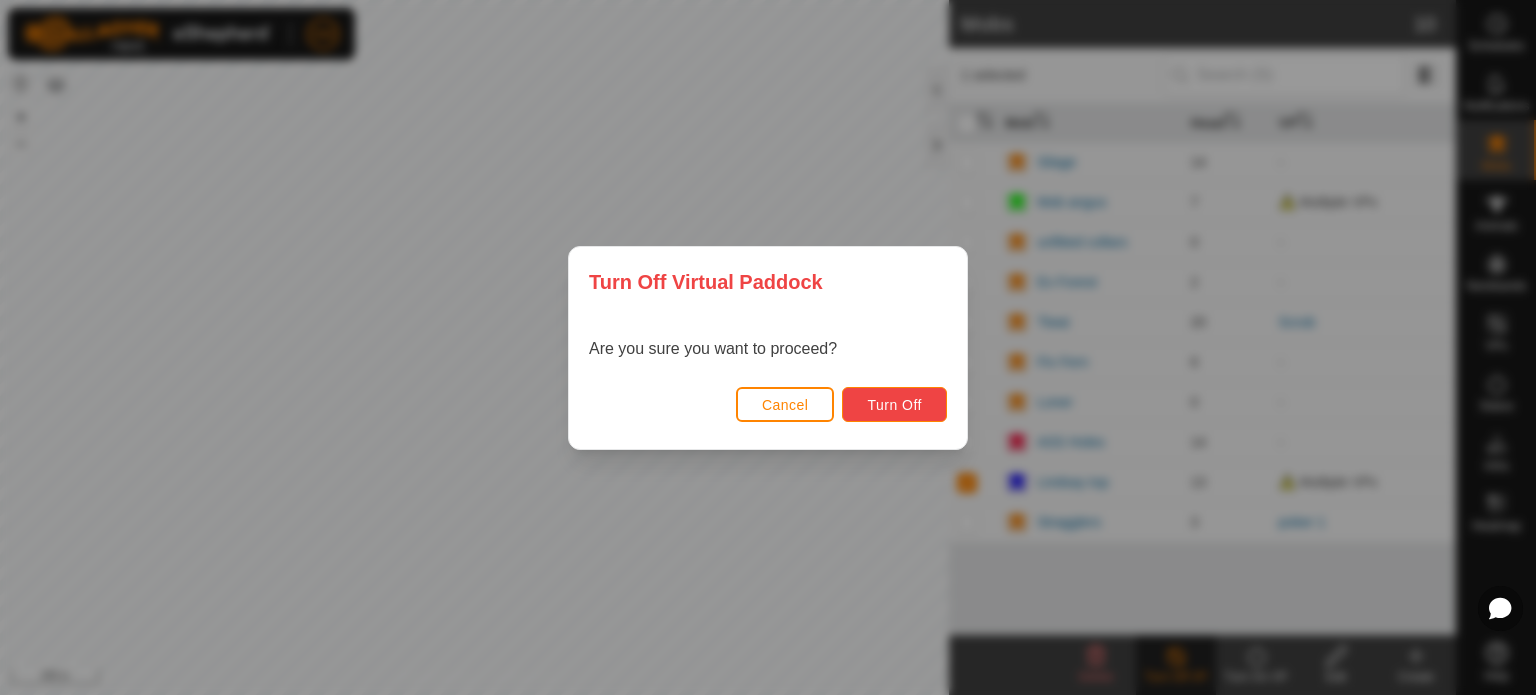 click on "Turn Off" at bounding box center (894, 405) 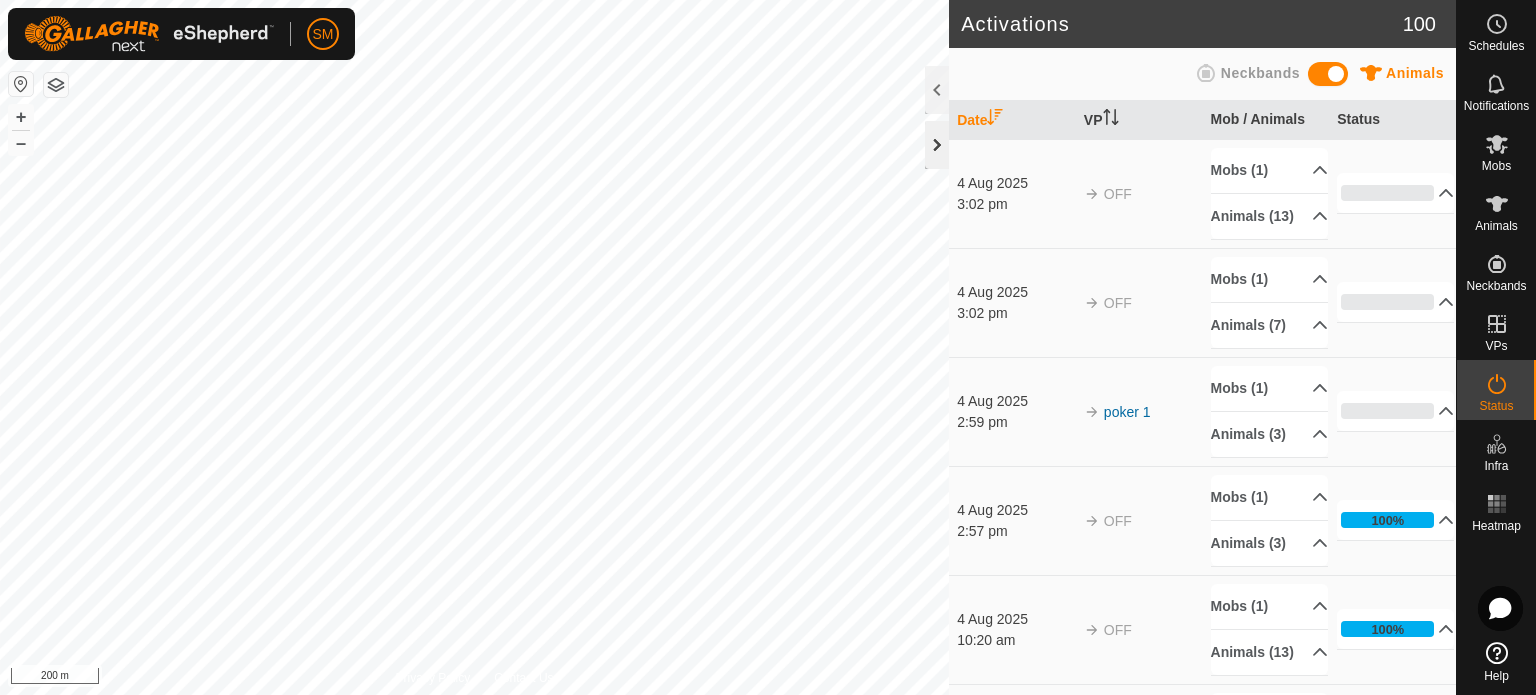 click 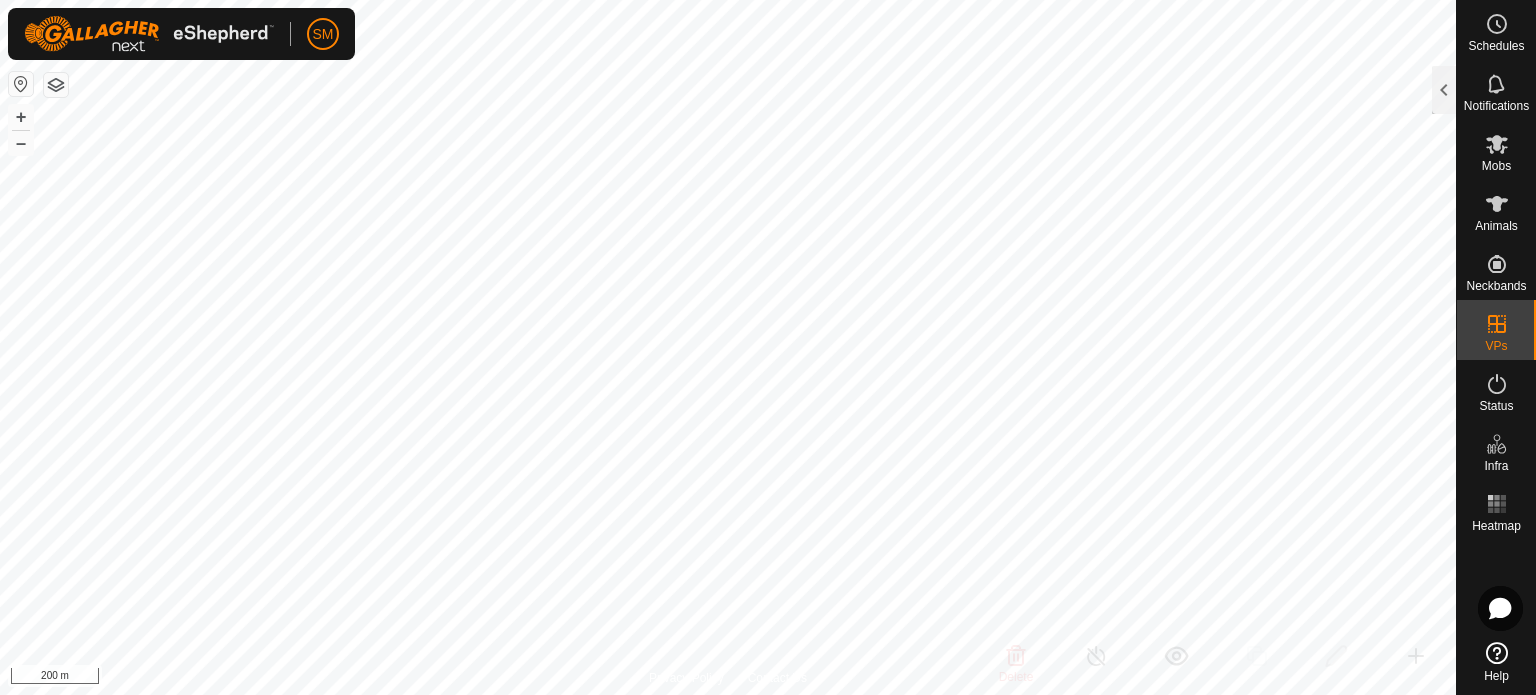 checkbox on "false" 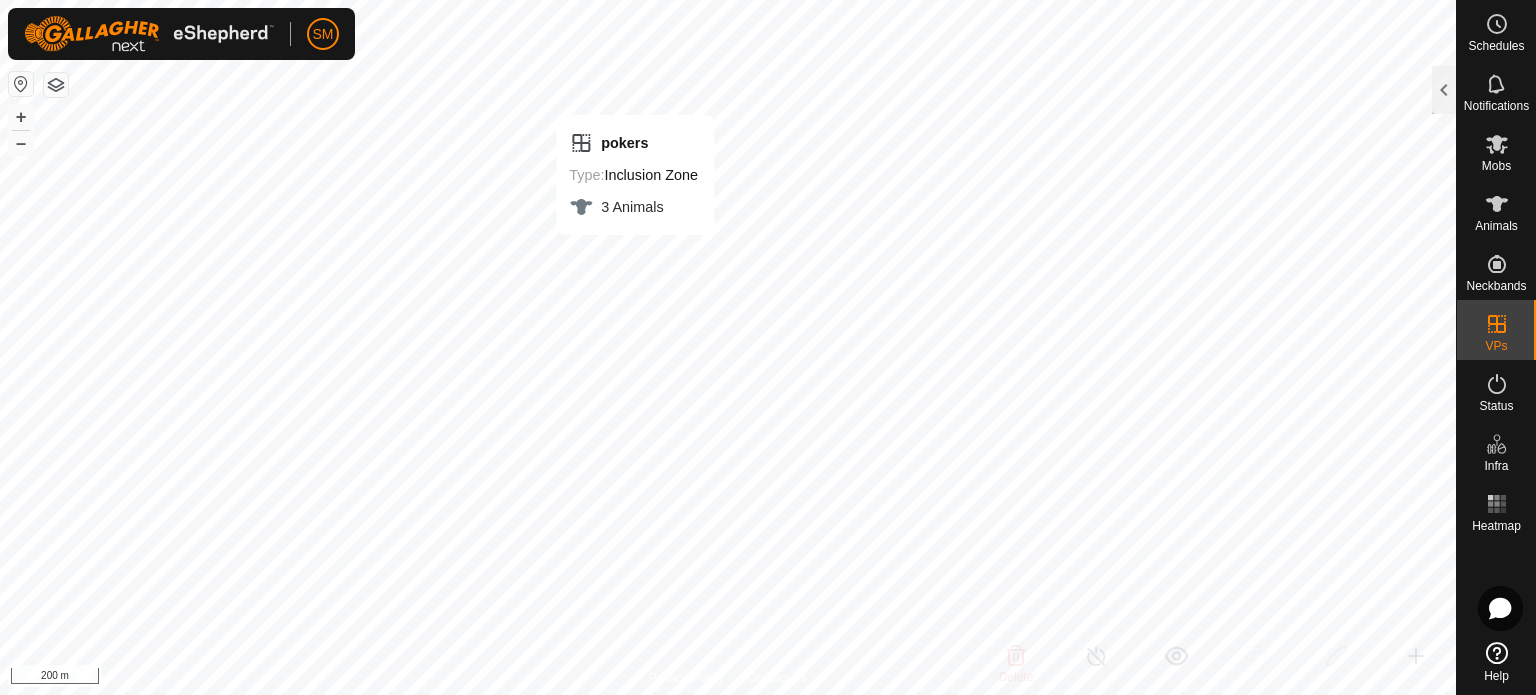 checkbox on "false" 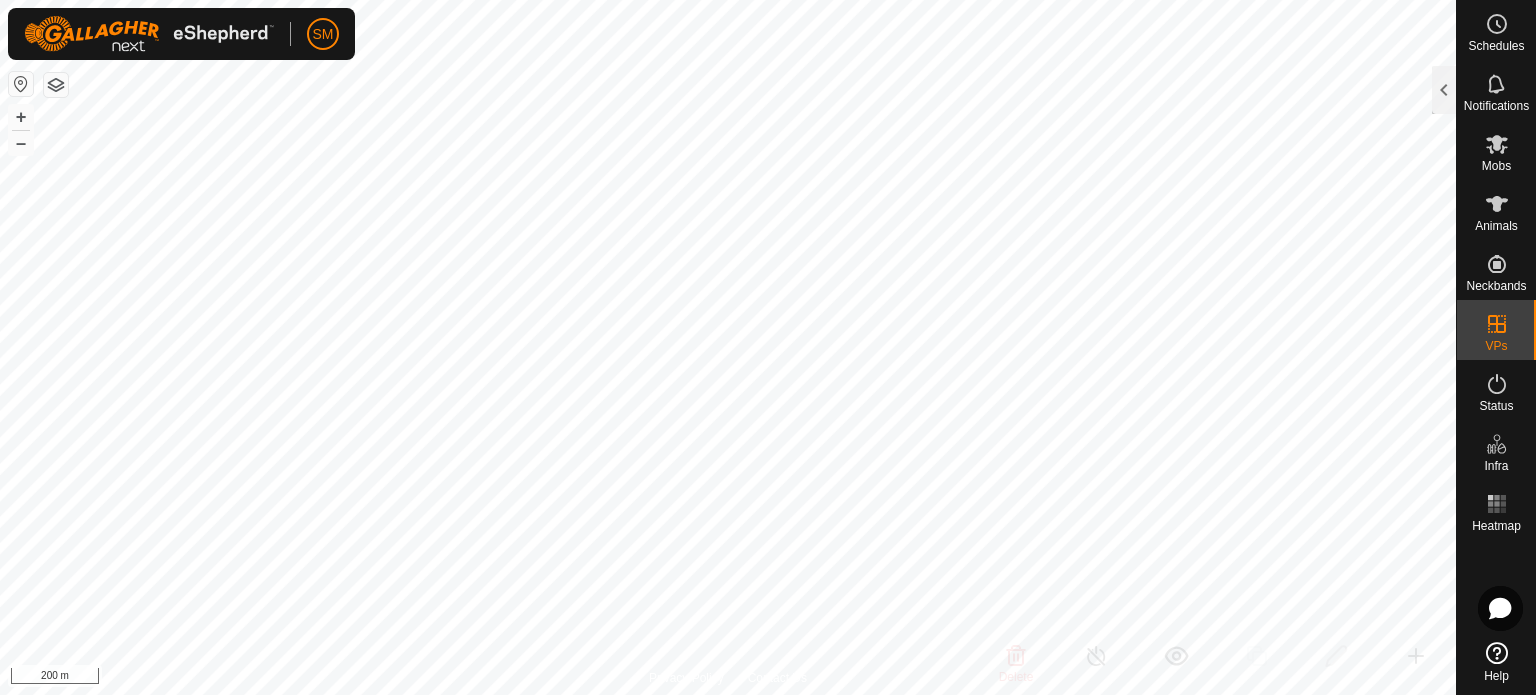 checkbox on "true" 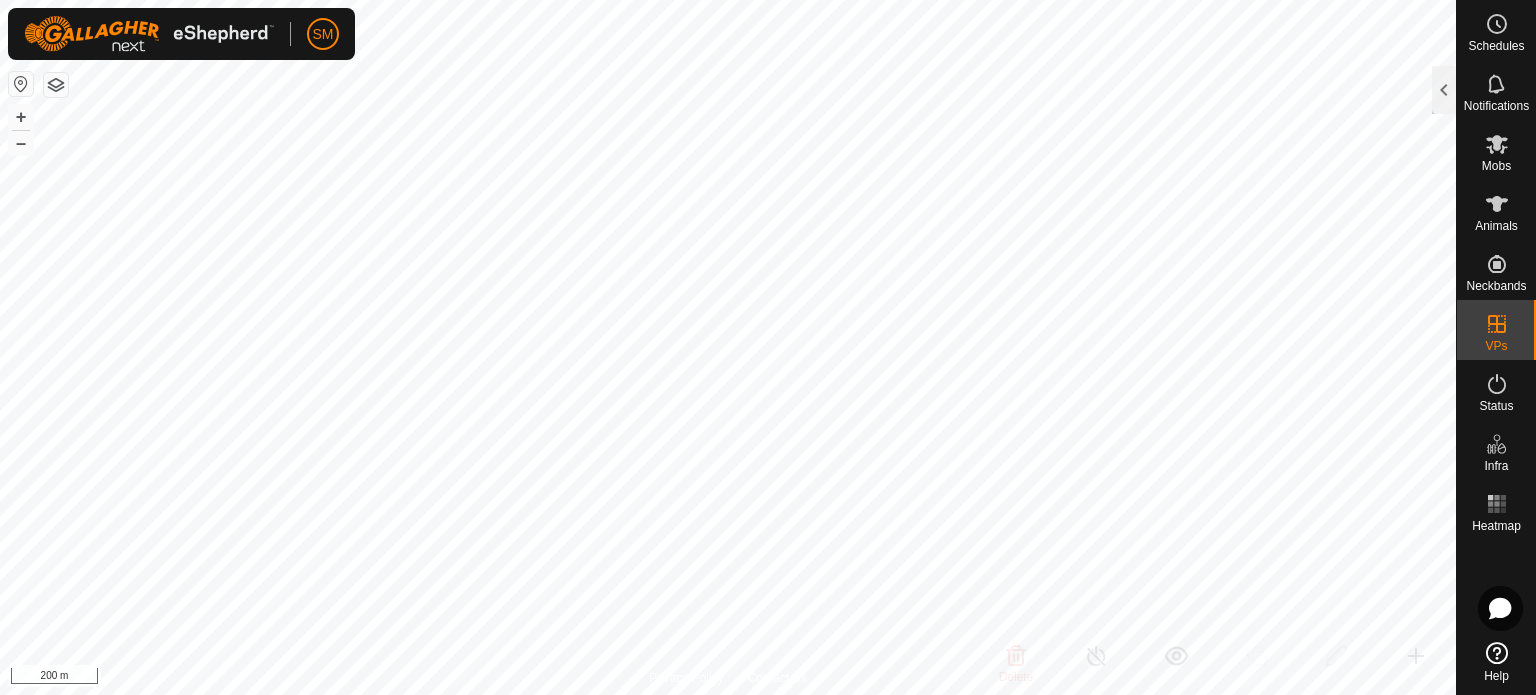 checkbox on "false" 